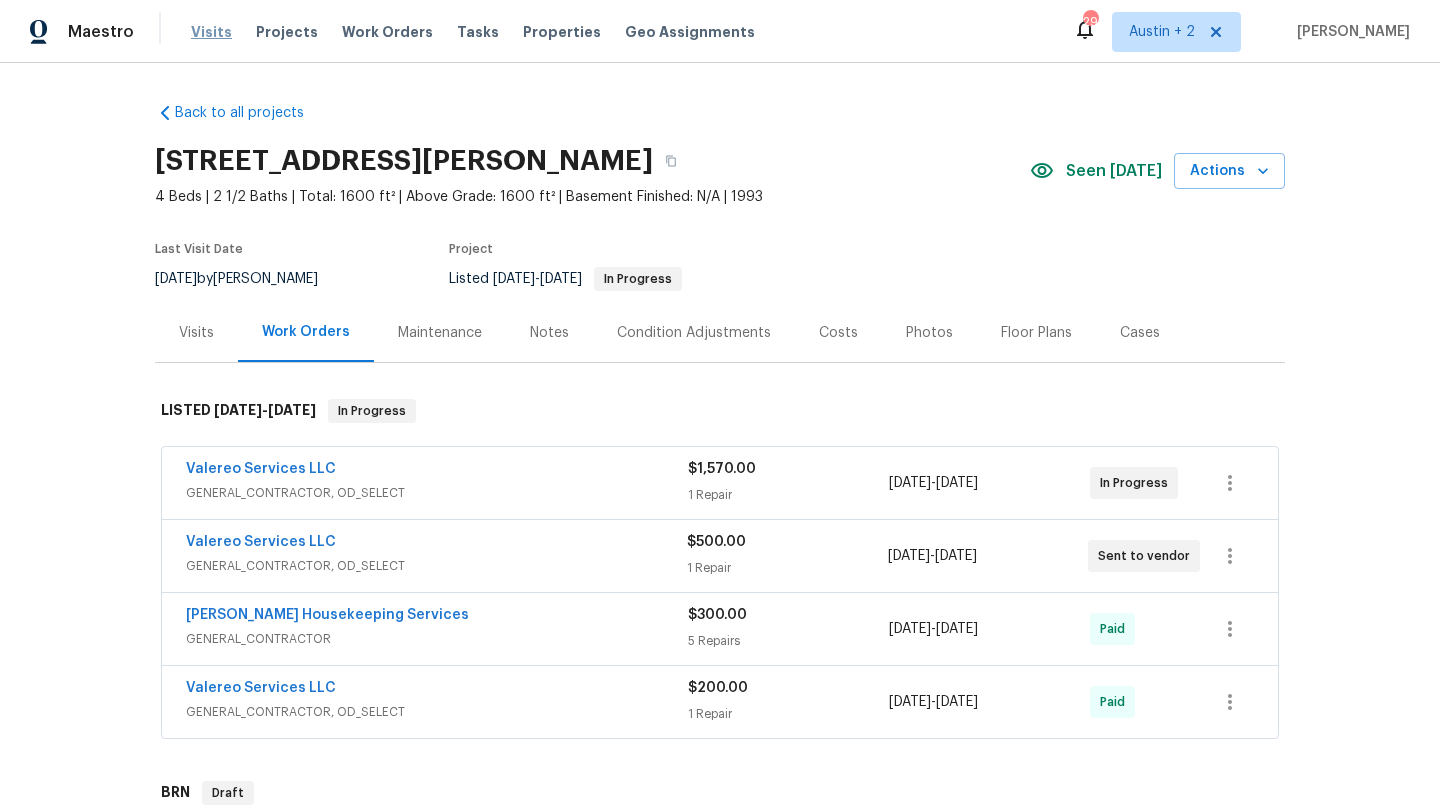 scroll, scrollTop: 0, scrollLeft: 0, axis: both 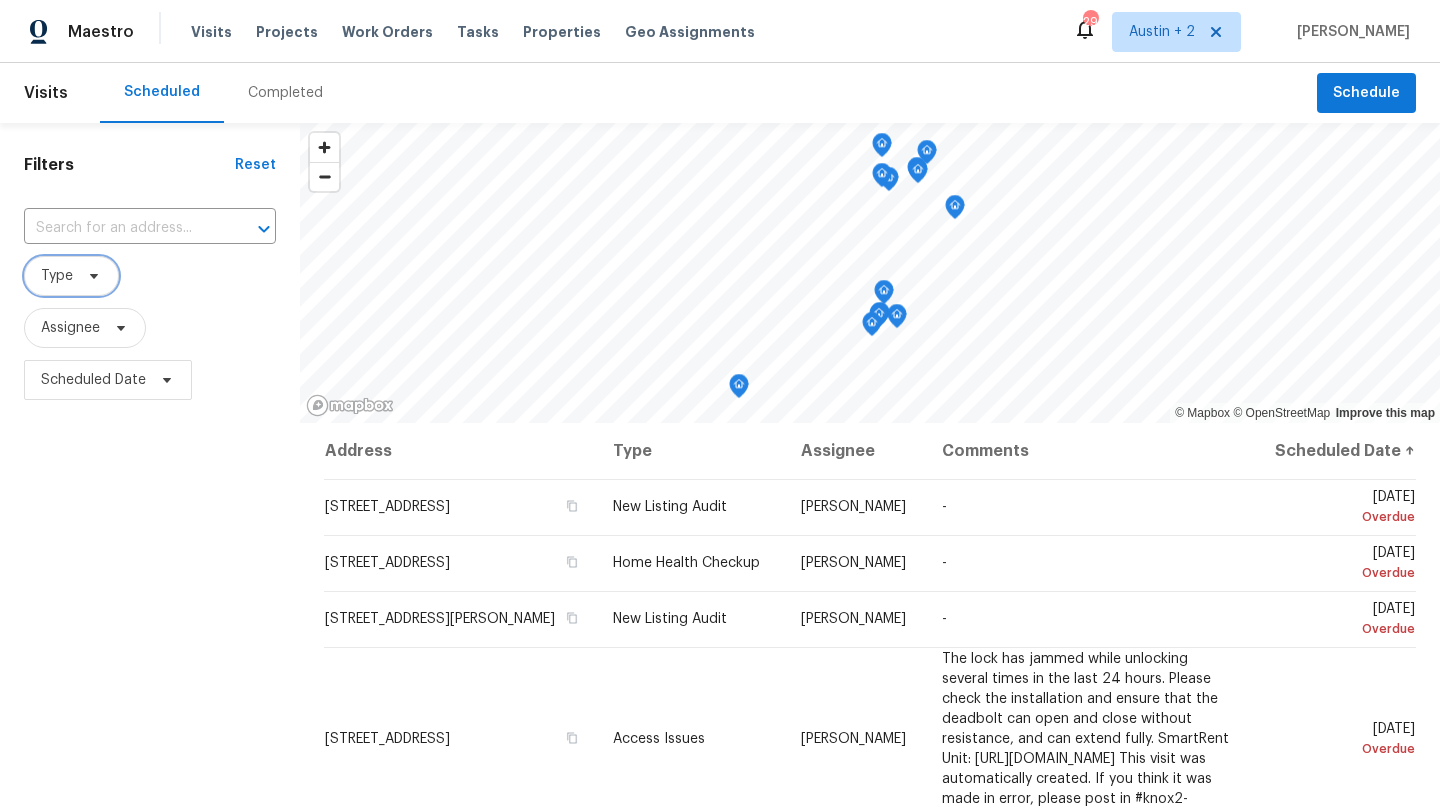 click 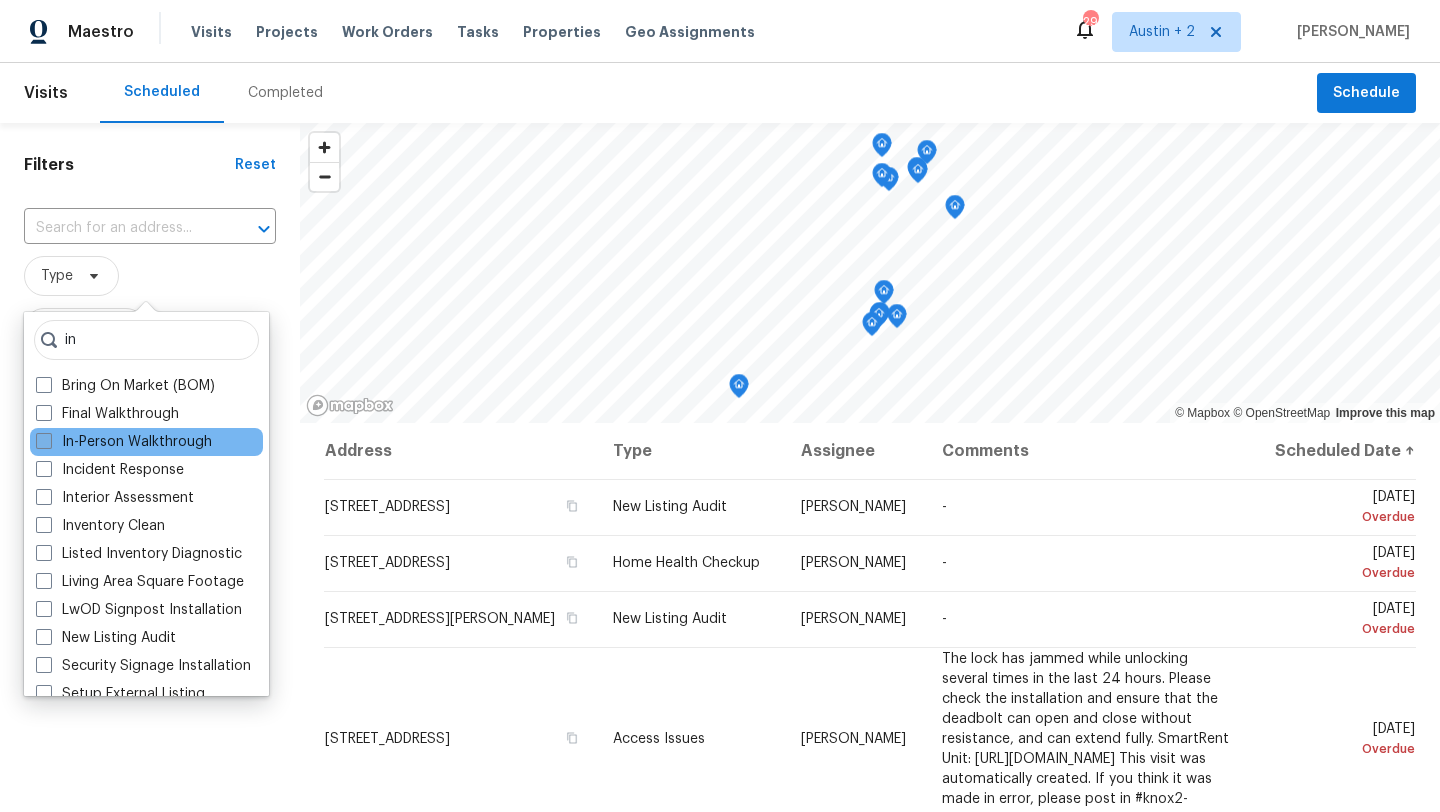 type on "in" 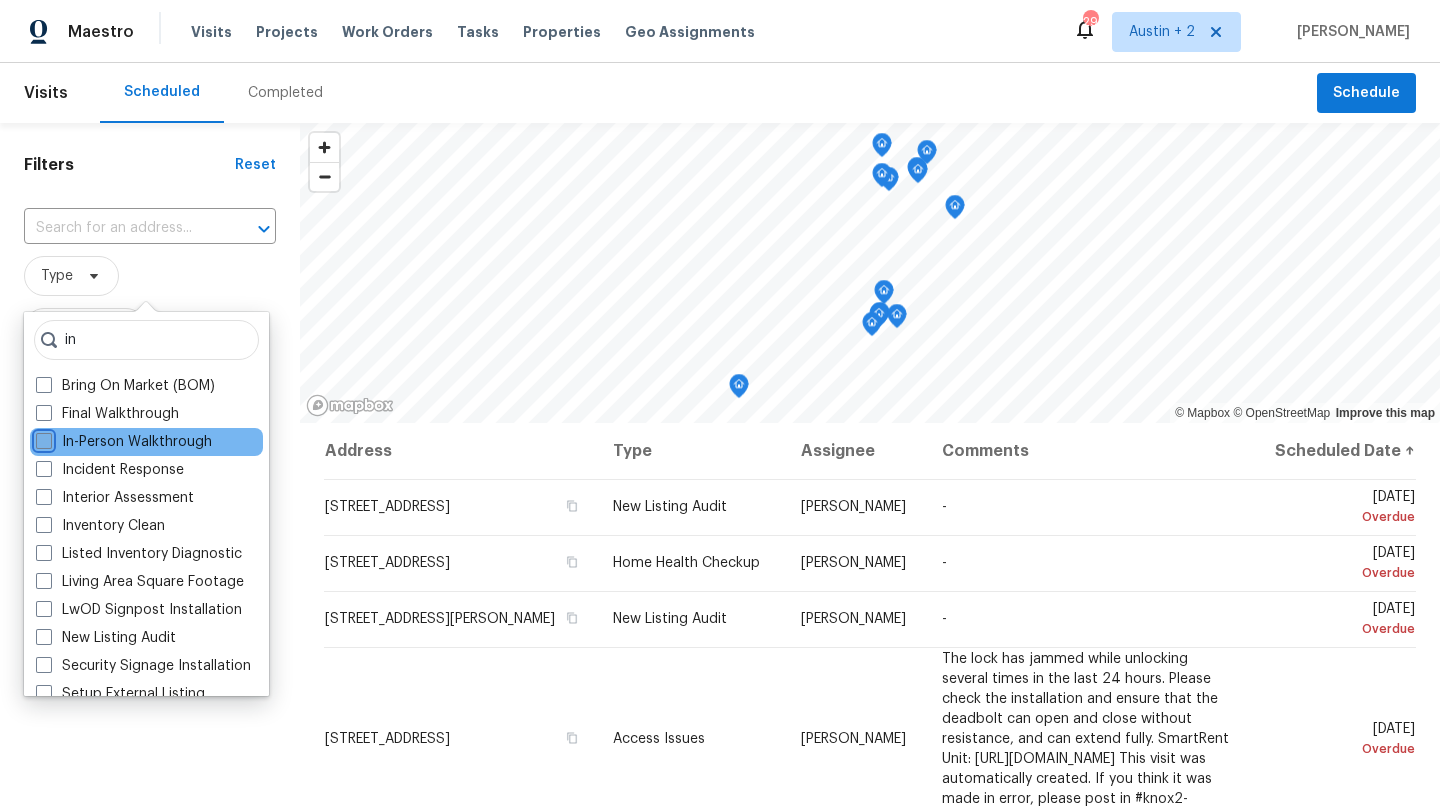 click on "In-Person Walkthrough" at bounding box center (42, 438) 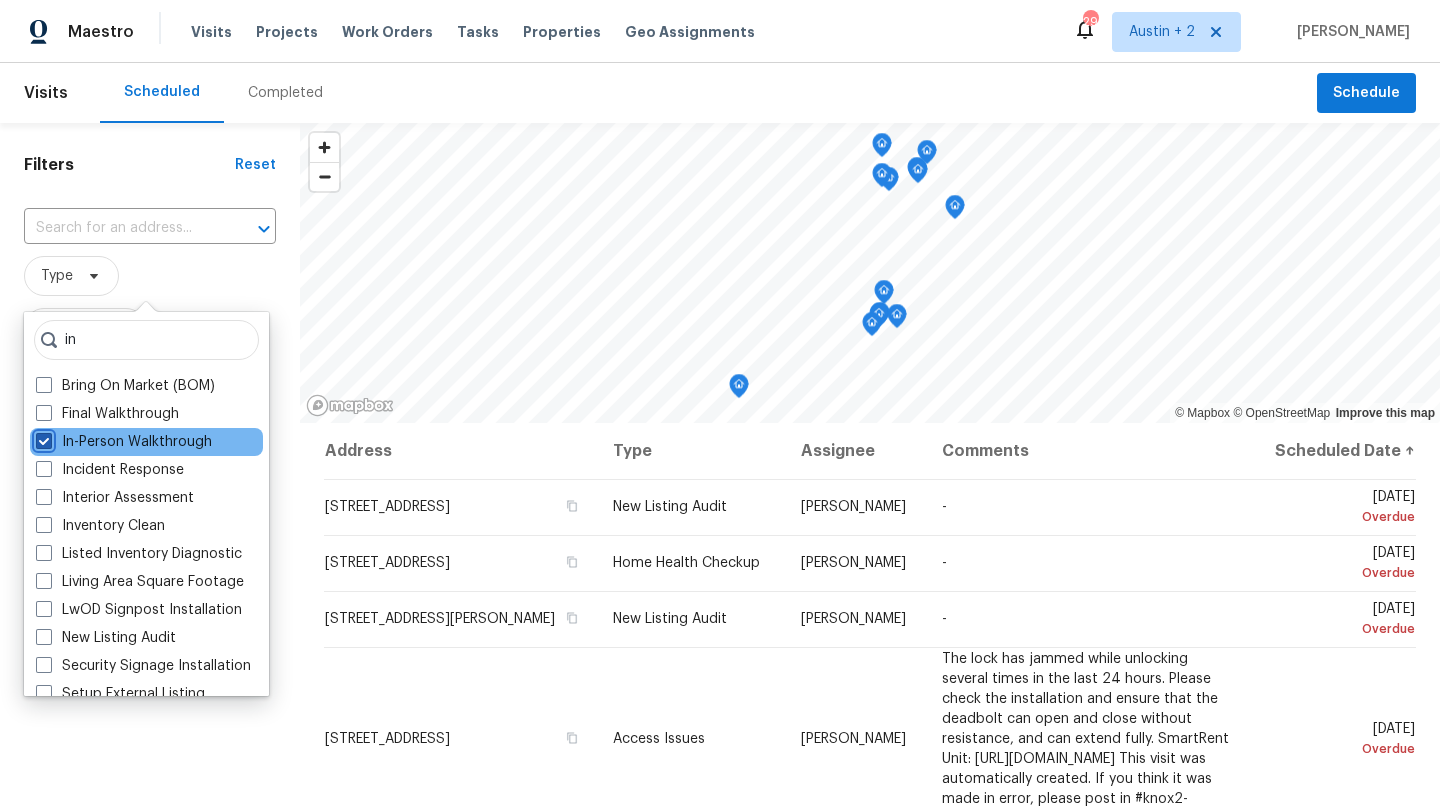 checkbox on "true" 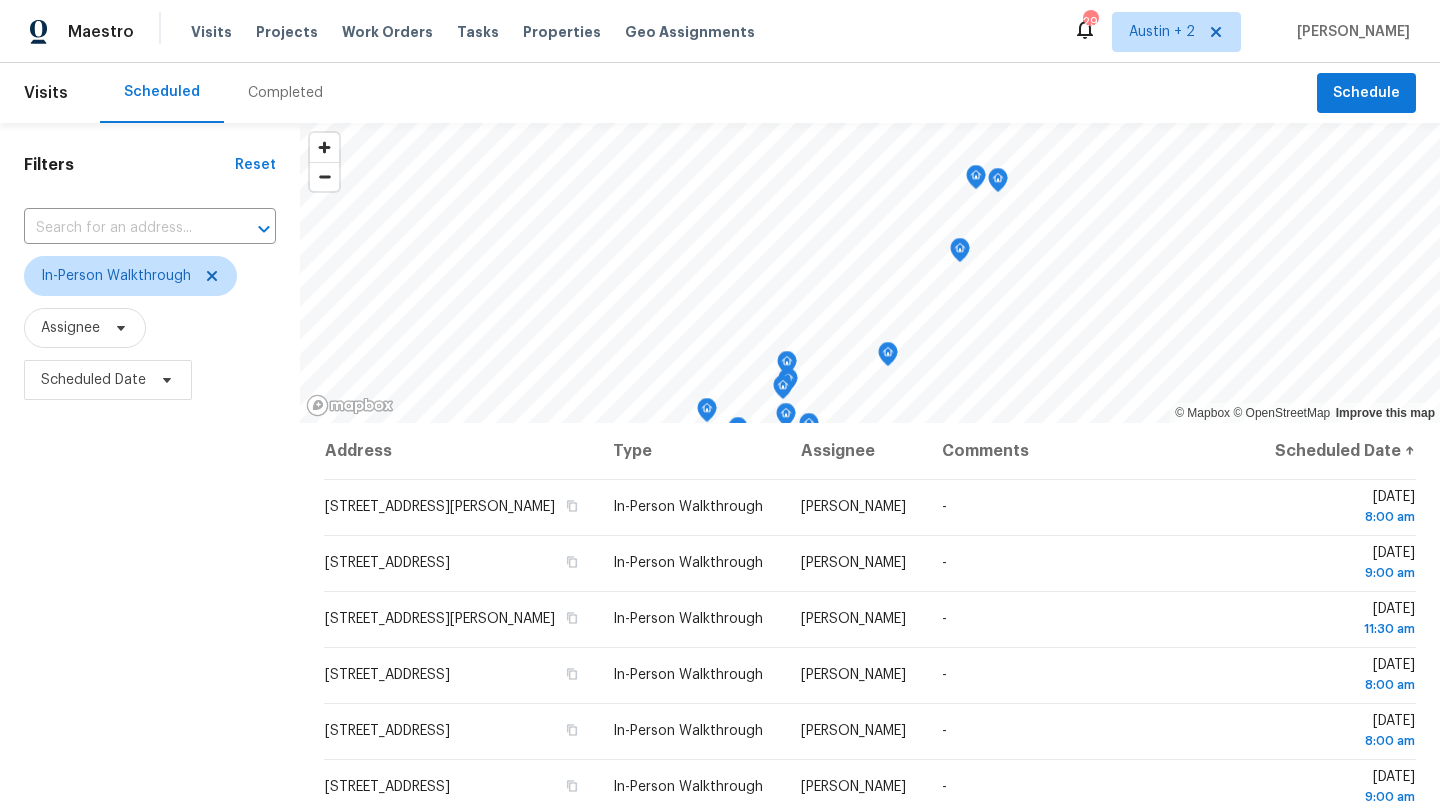 click on "Filters Reset ​ In-Person Walkthrough Assignee Scheduled Date" at bounding box center (150, 598) 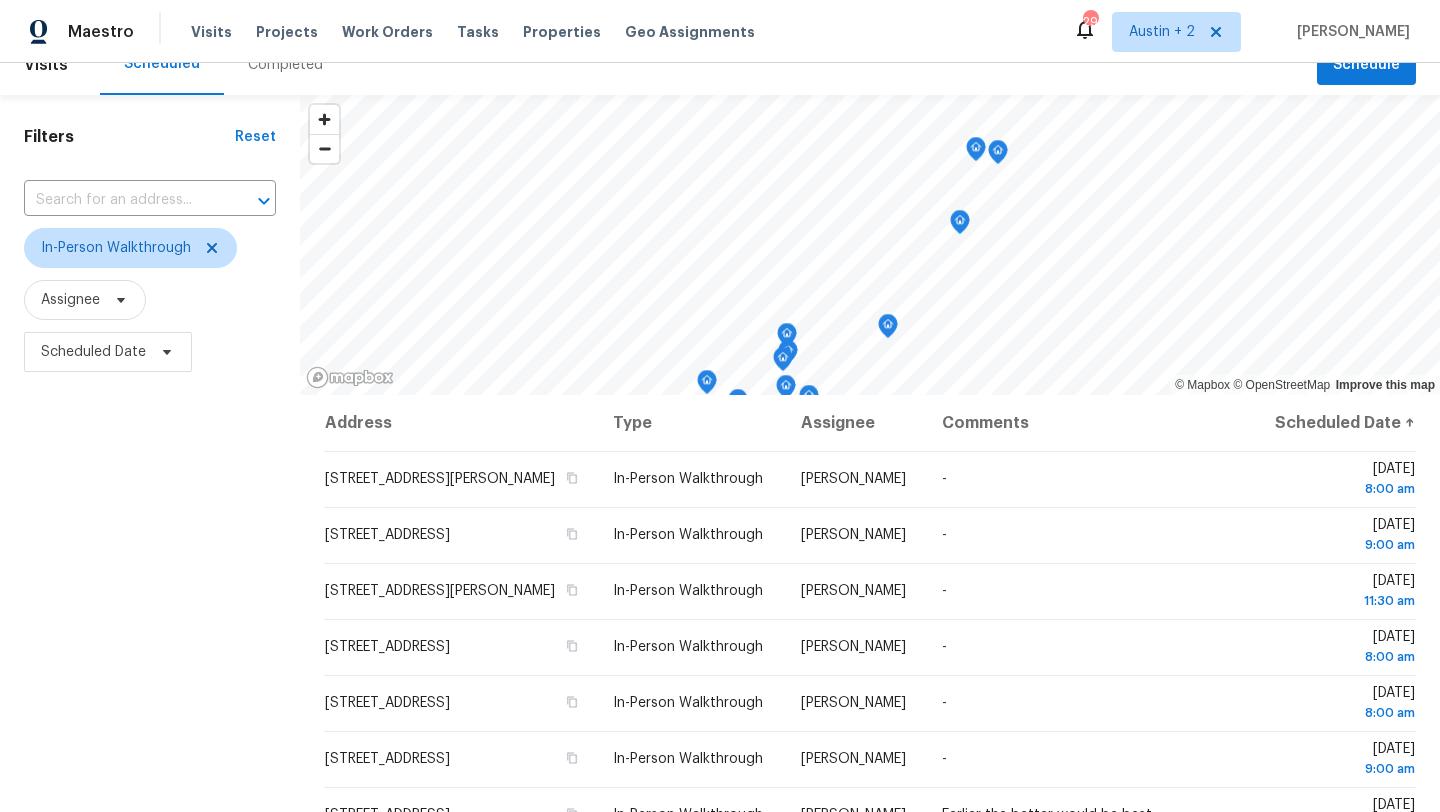 scroll, scrollTop: 25, scrollLeft: 0, axis: vertical 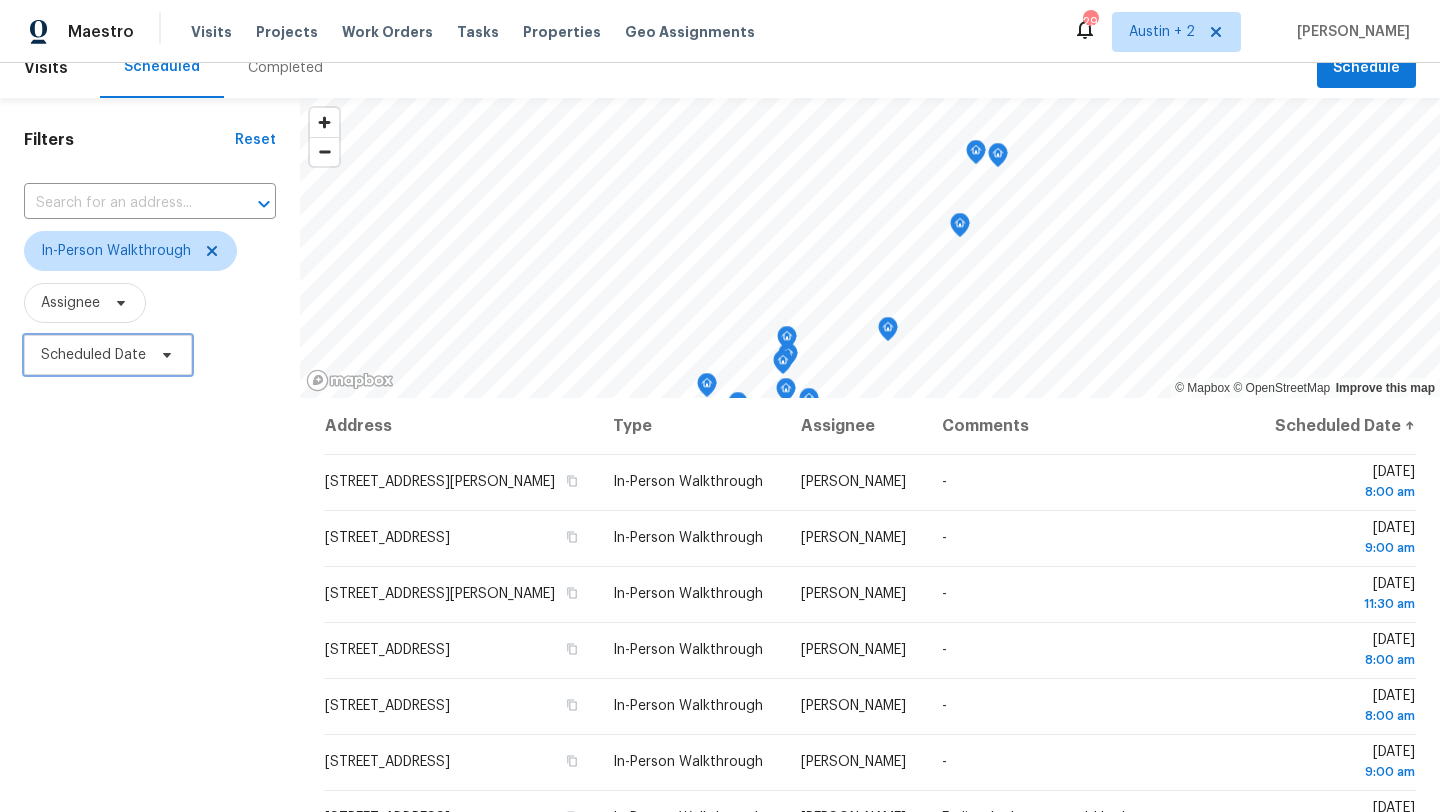 click on "Scheduled Date" at bounding box center (108, 355) 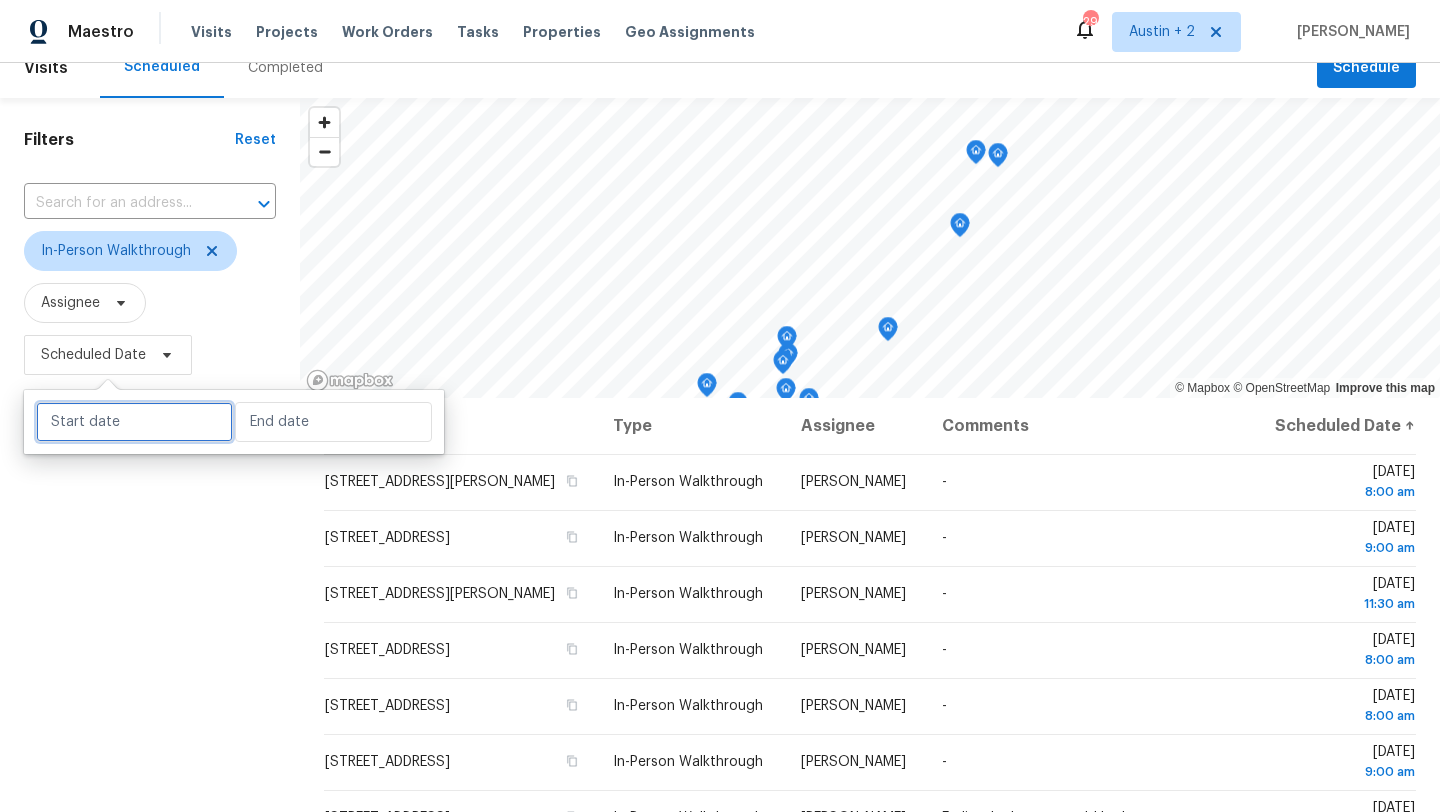 click at bounding box center [134, 422] 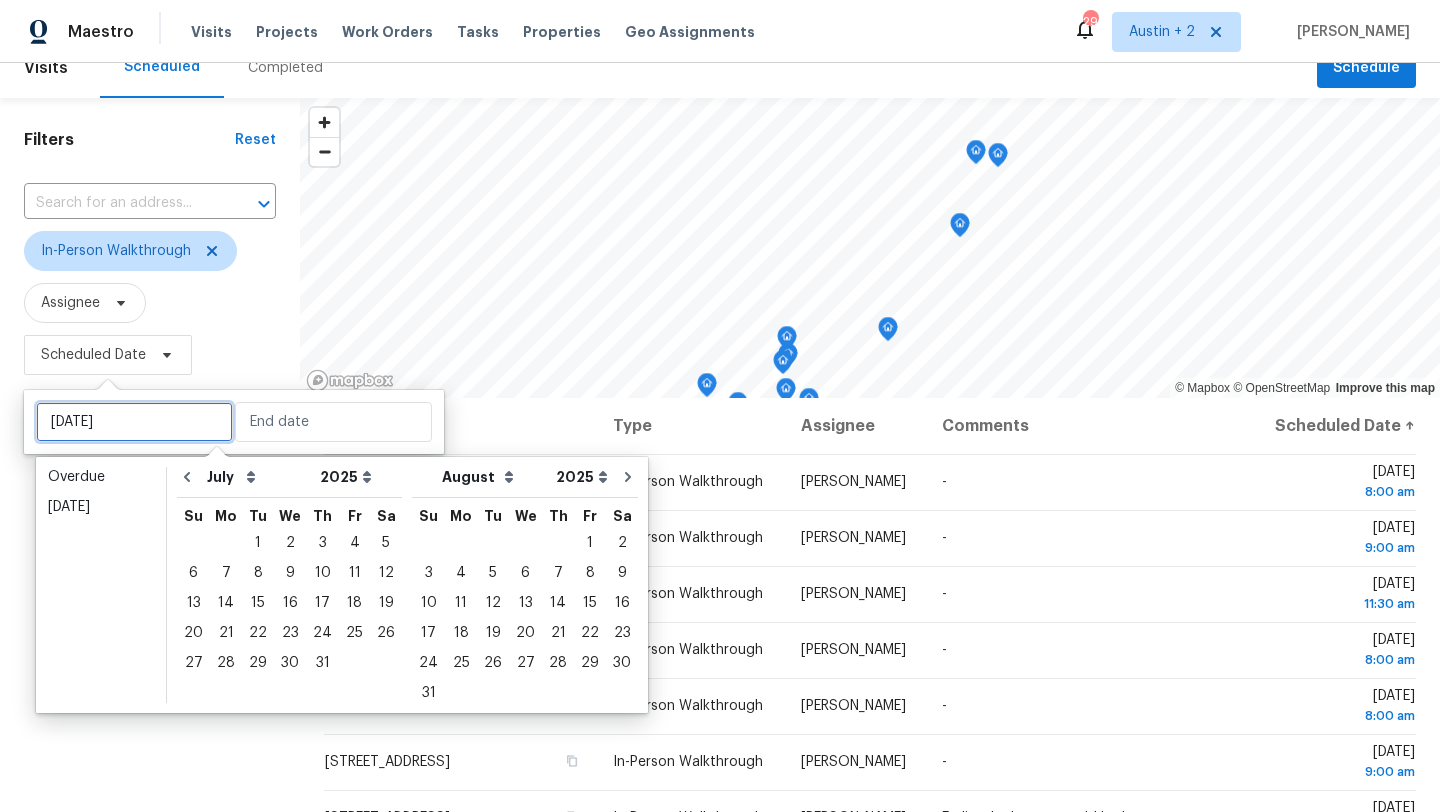type on "Tue, Jul 08" 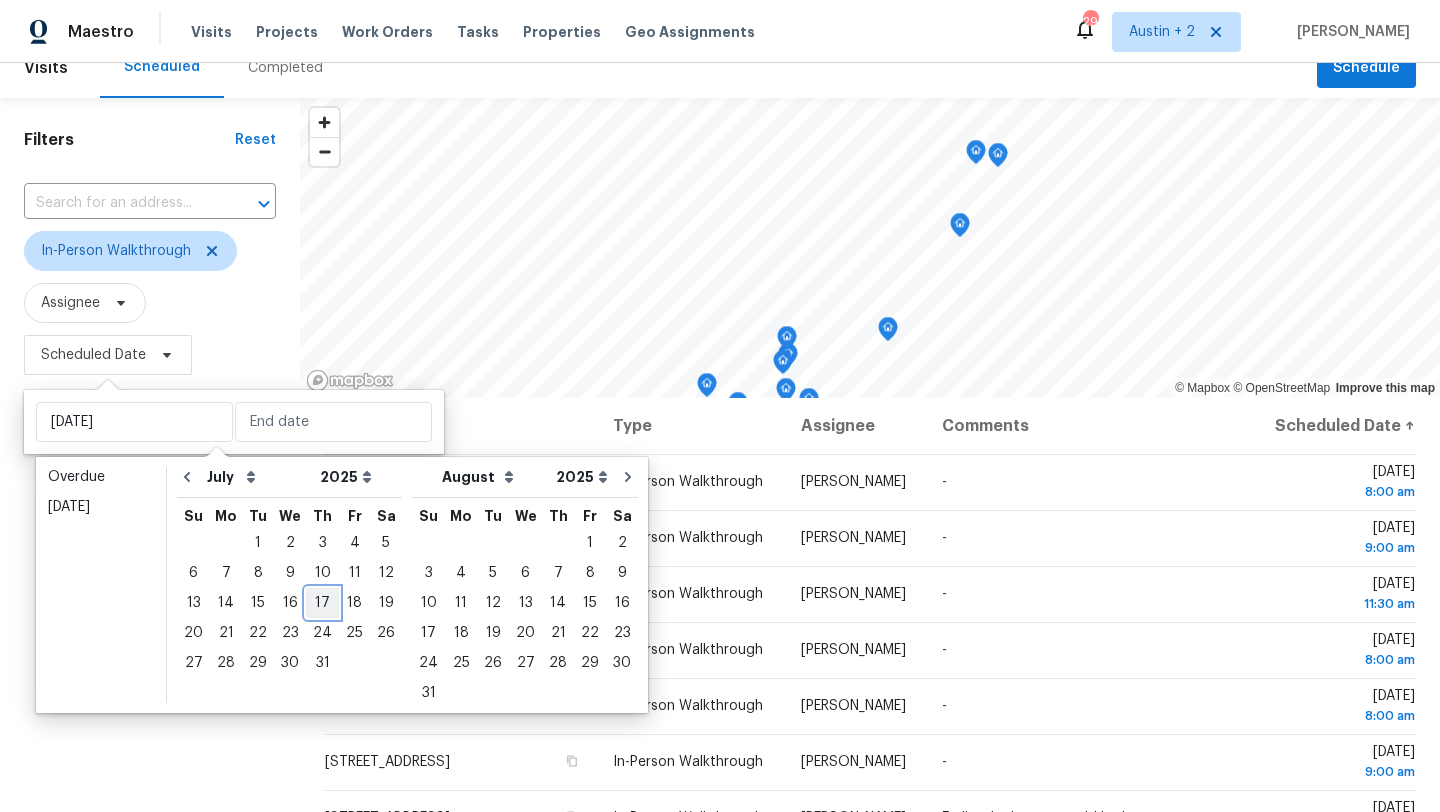 click on "17" at bounding box center (322, 603) 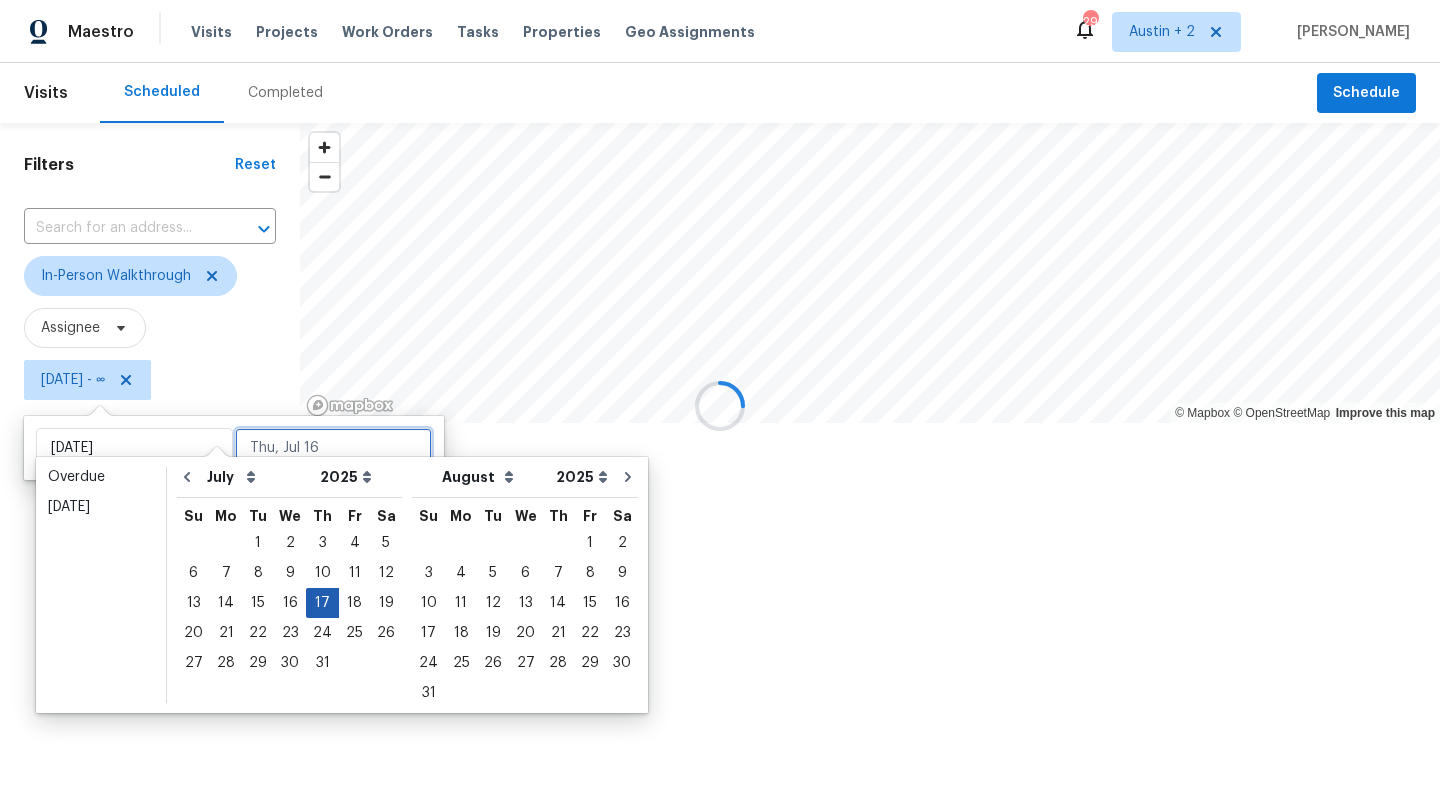 scroll, scrollTop: 0, scrollLeft: 0, axis: both 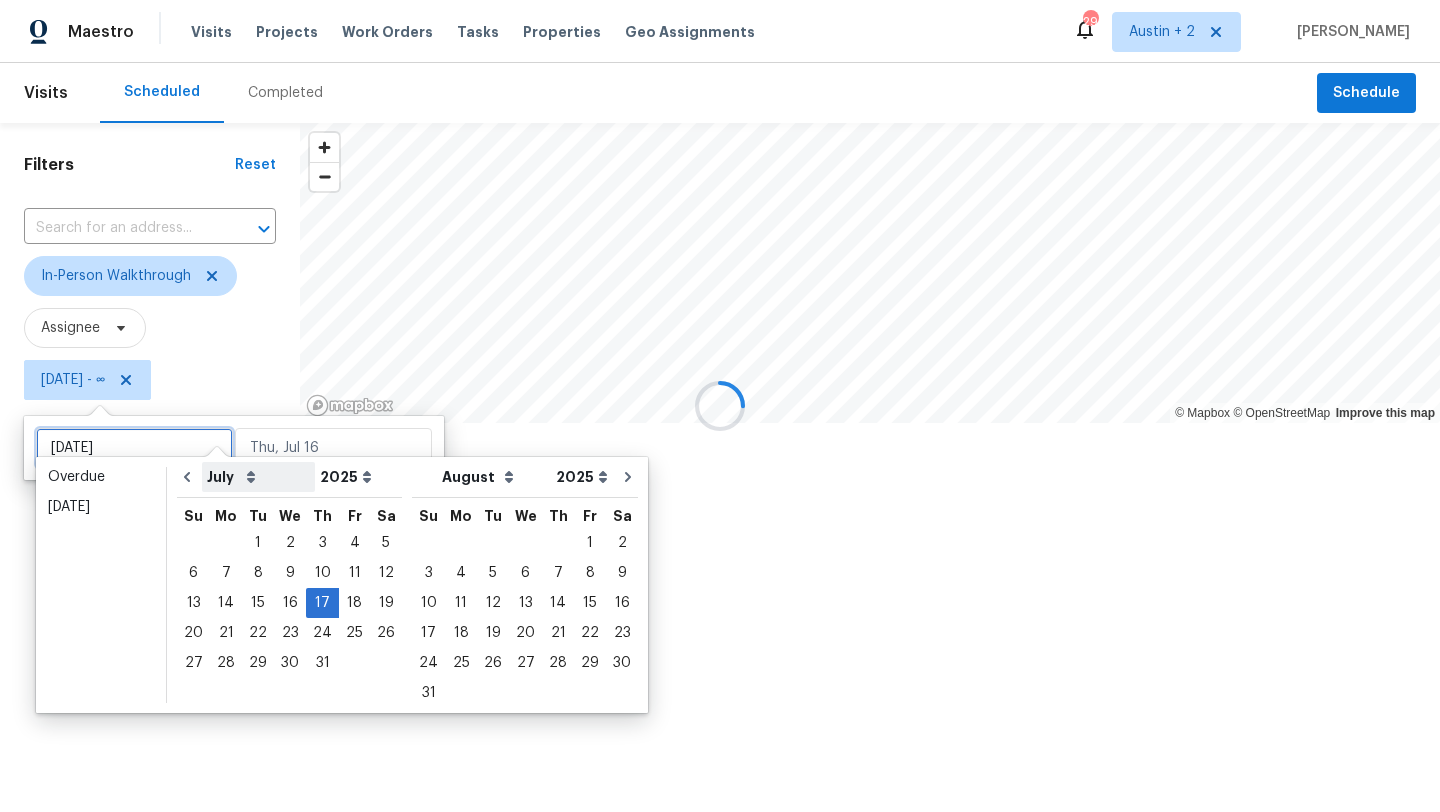 type on "Thu, Jul 10" 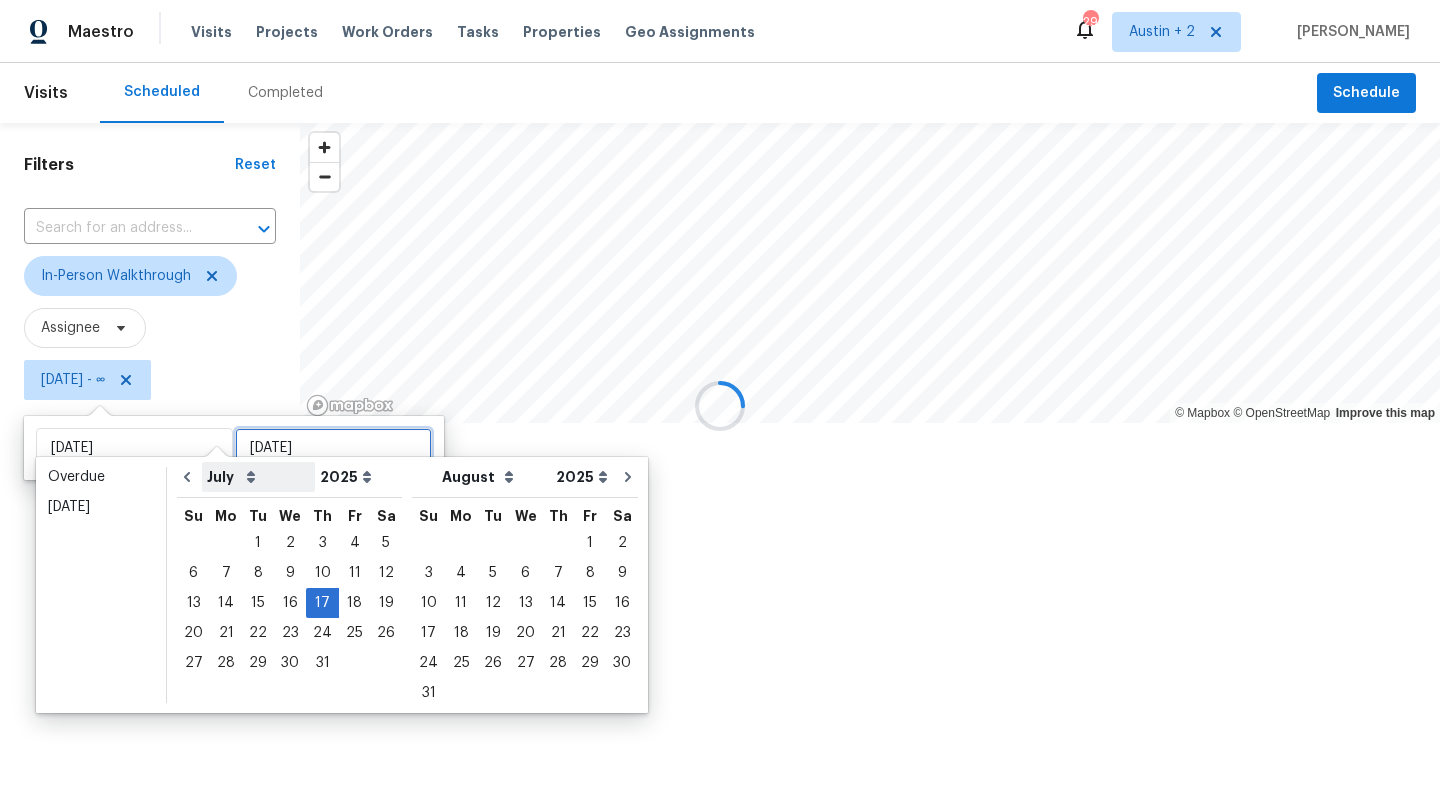 type on "Thu, Jul 17" 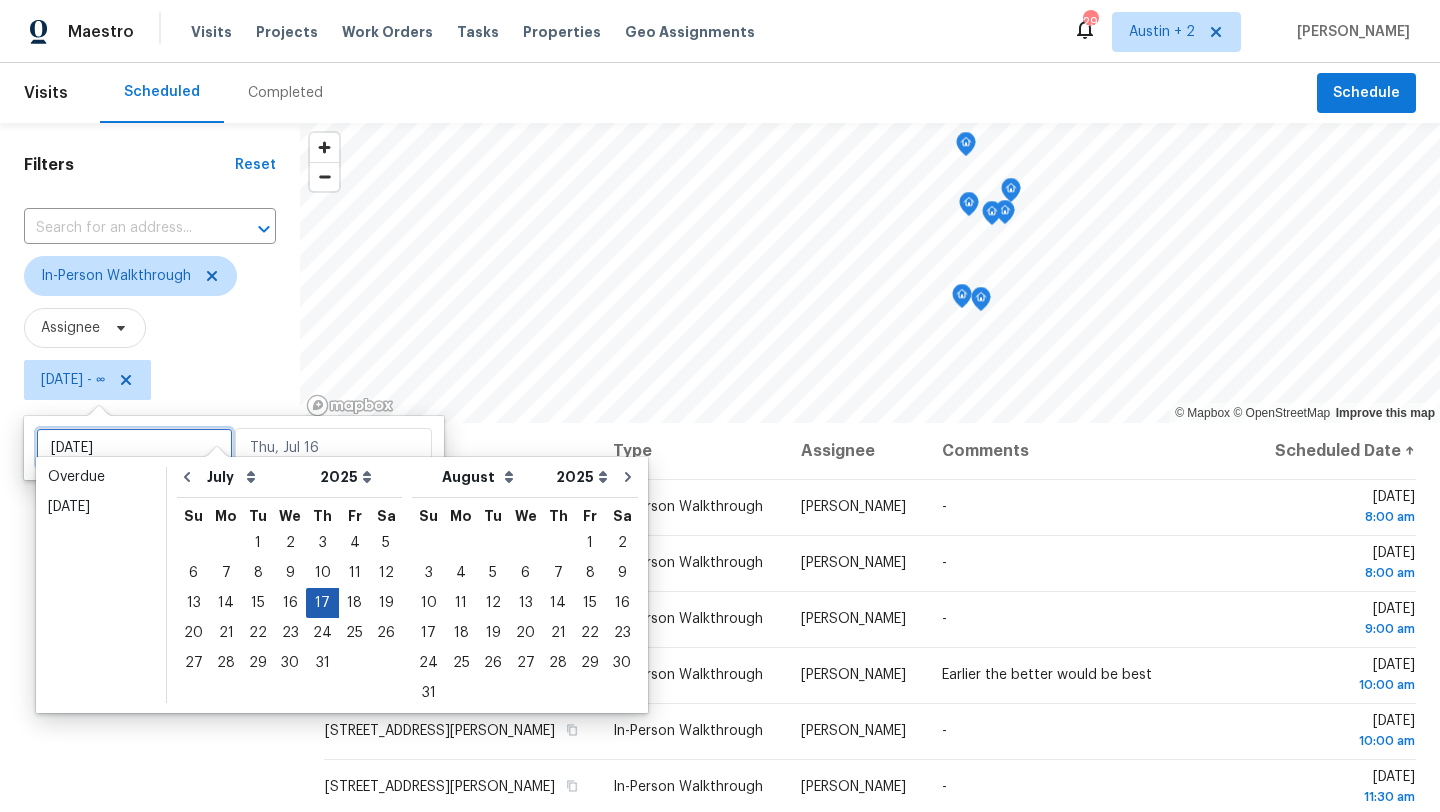 type on "Thu, Jul 03" 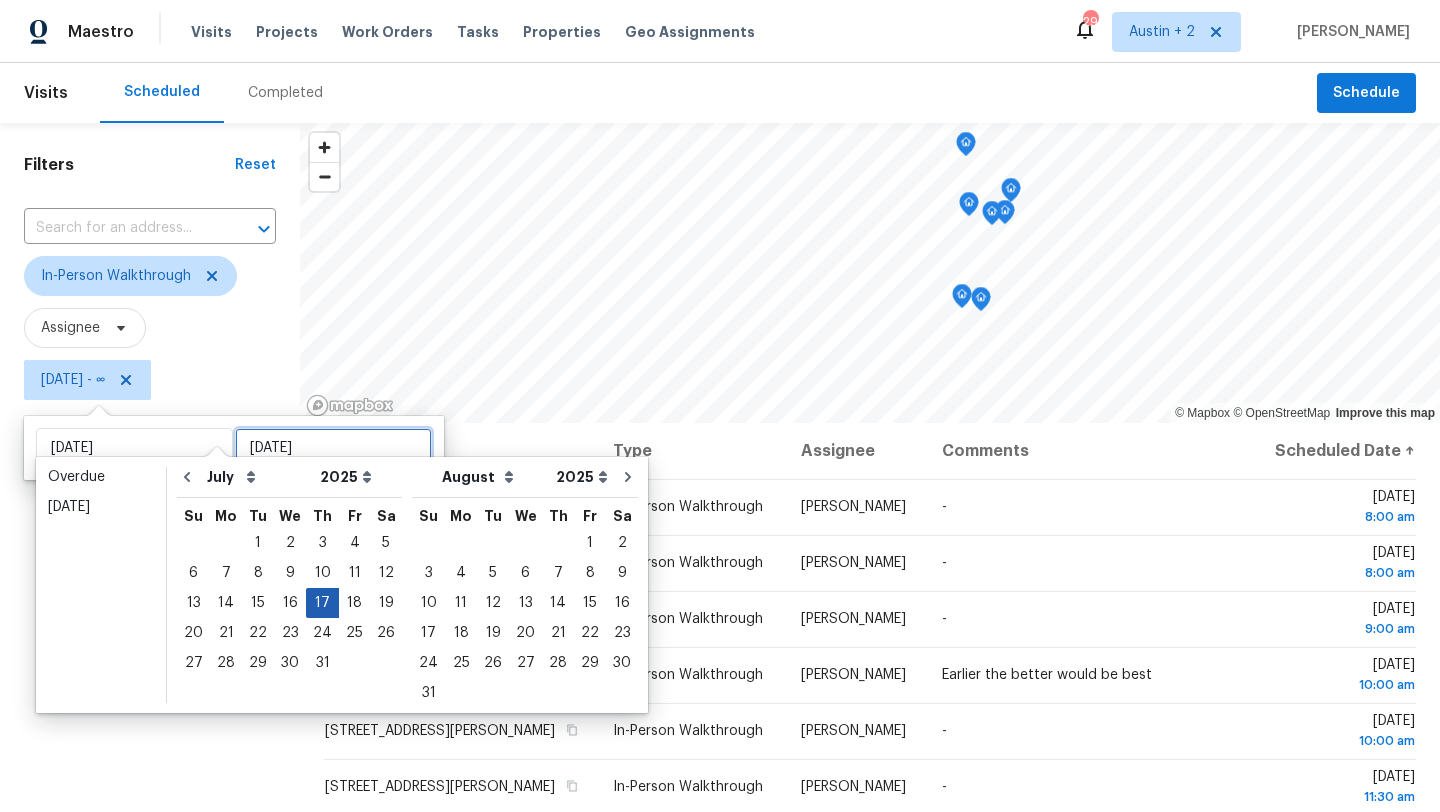 type on "Thu, Jul 17" 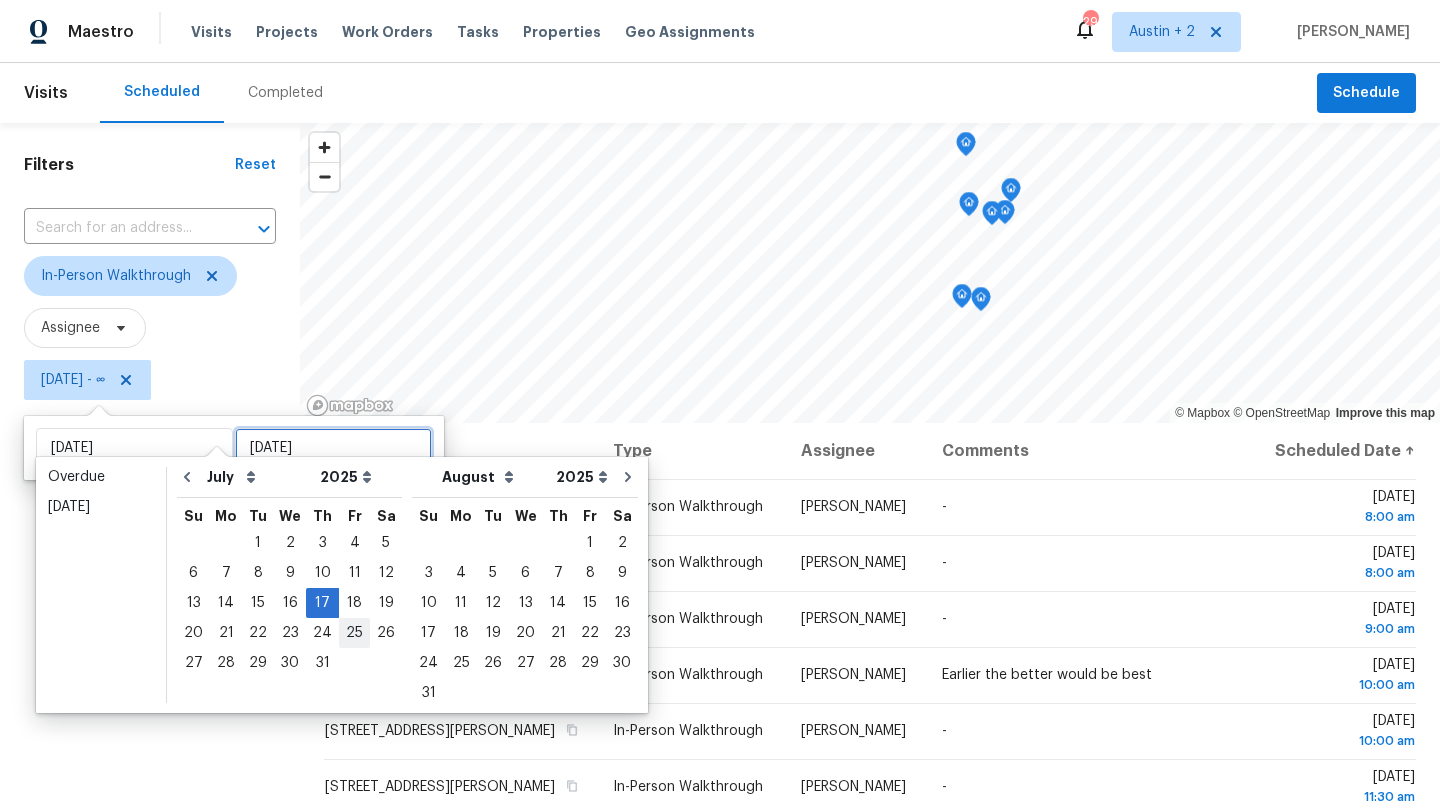 type on "Fri, Jul 18" 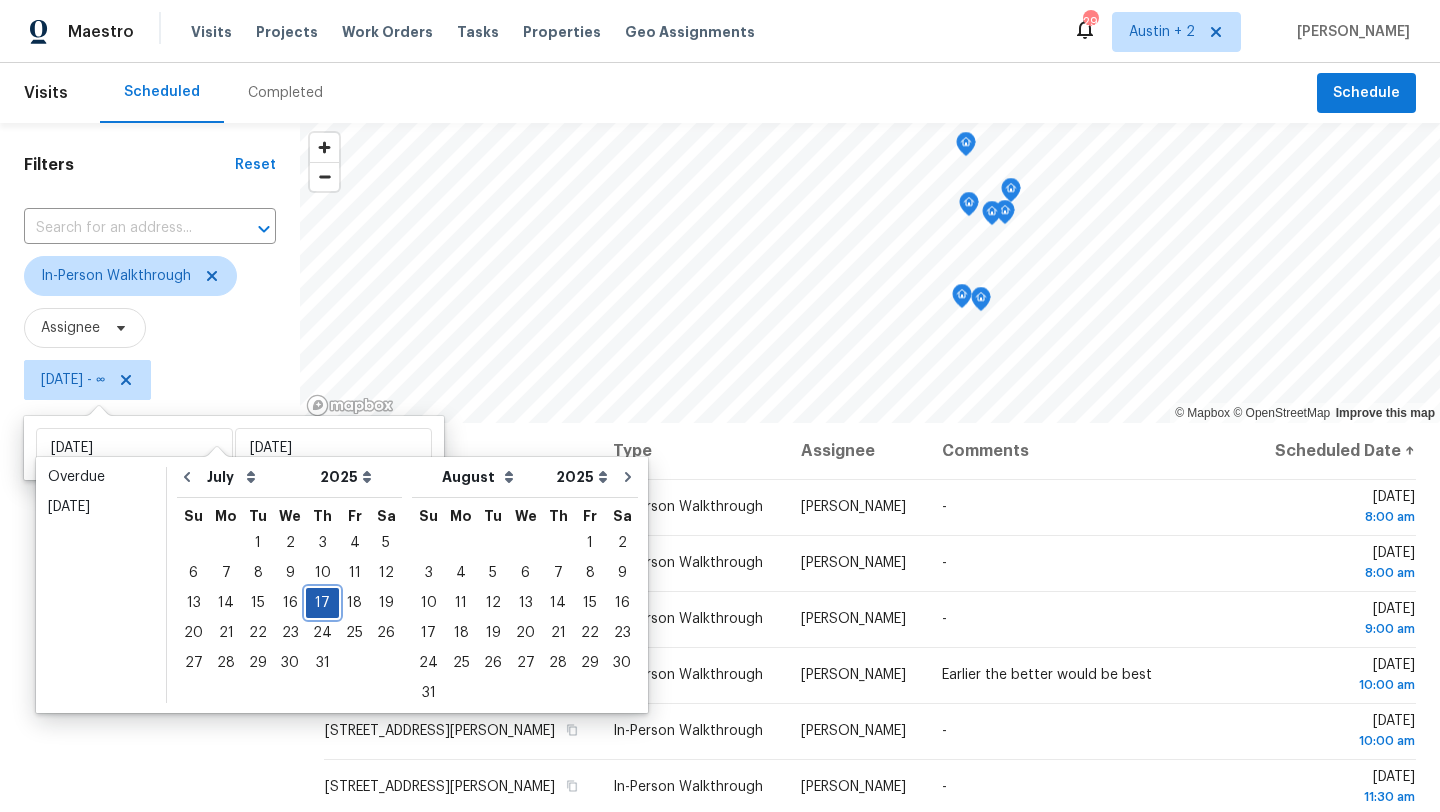 click on "17" at bounding box center (322, 603) 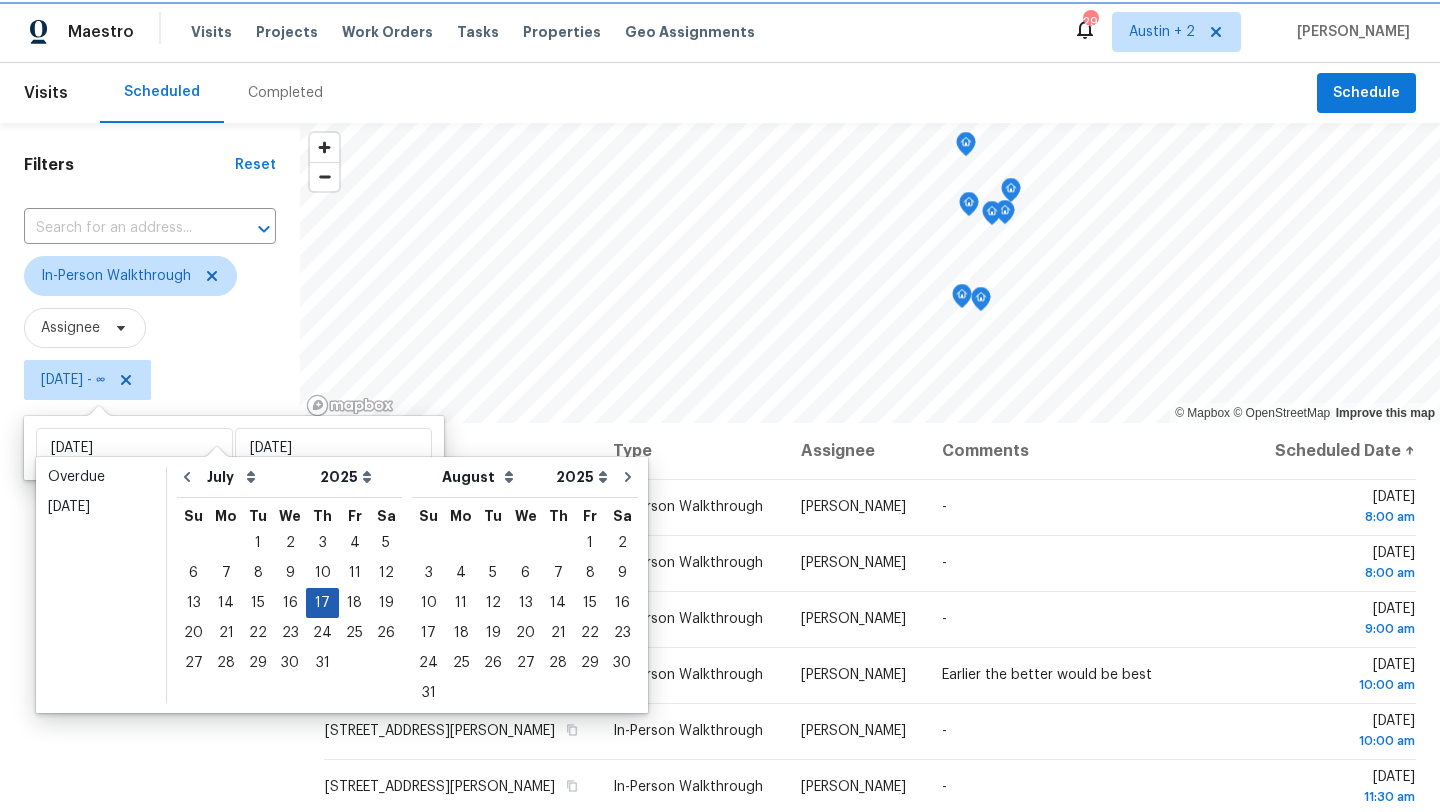 type on "Thu, Jul 17" 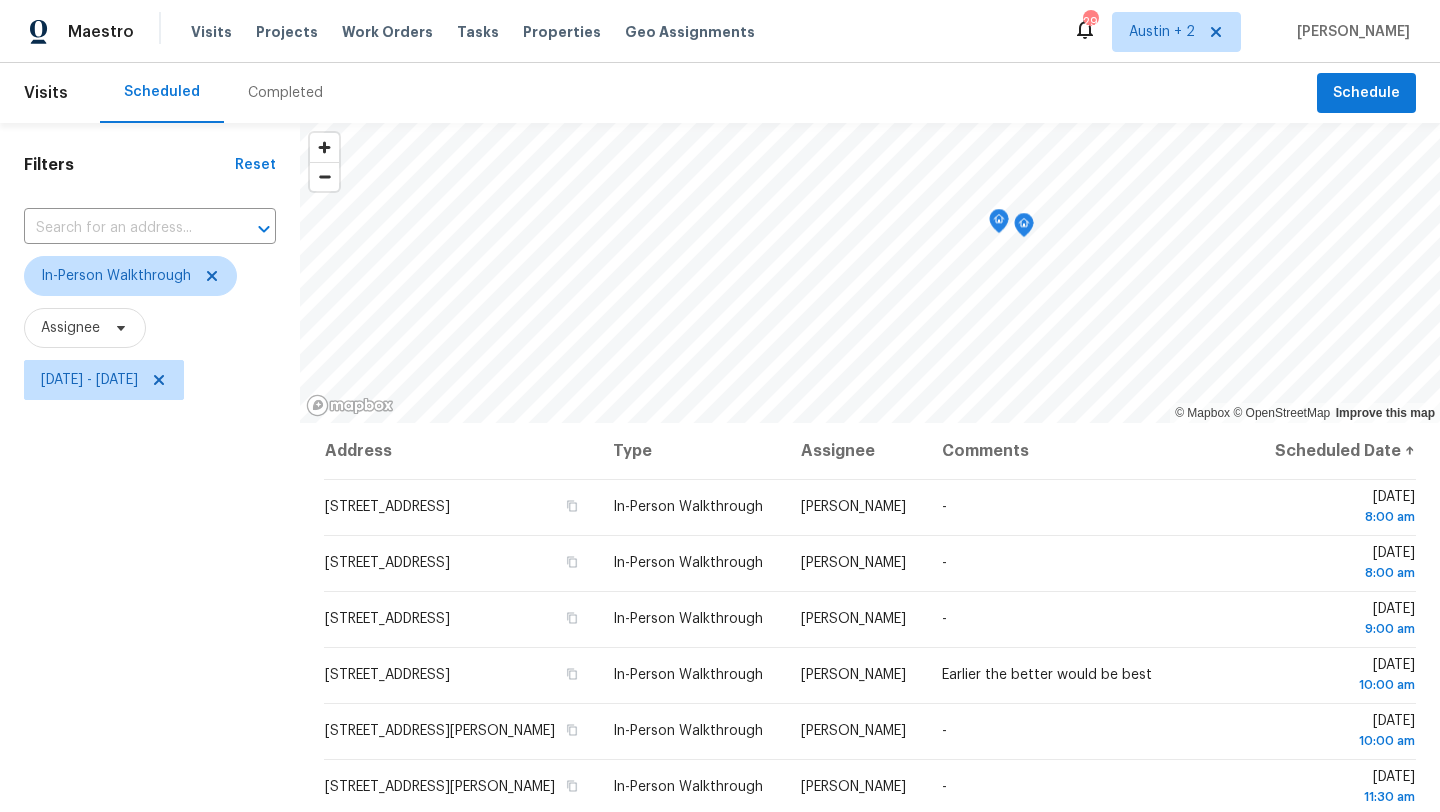 click on "Filters Reset ​ In-Person Walkthrough Assignee Thu, Jul 17 - Thu, Jul 17" at bounding box center (150, 598) 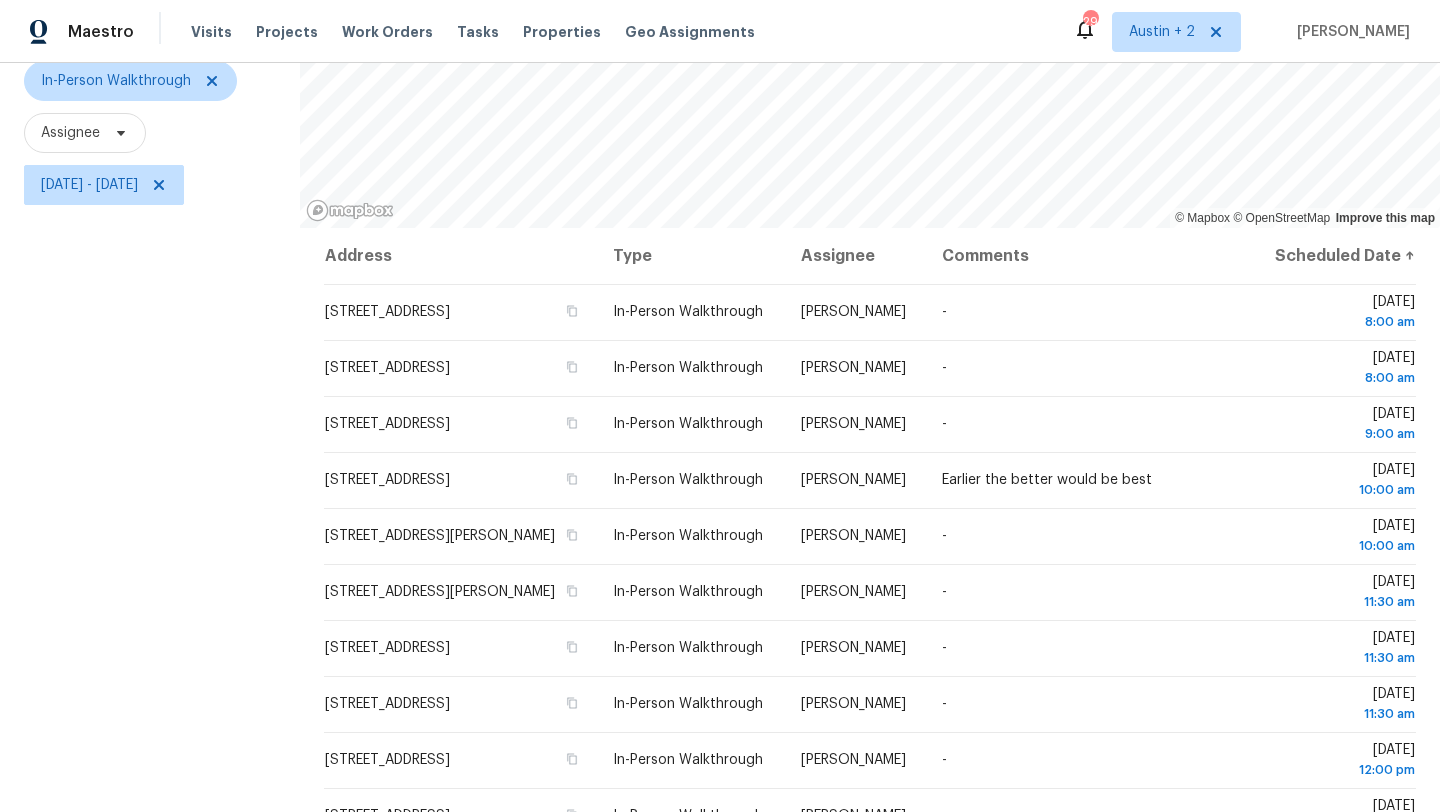 scroll, scrollTop: 260, scrollLeft: 0, axis: vertical 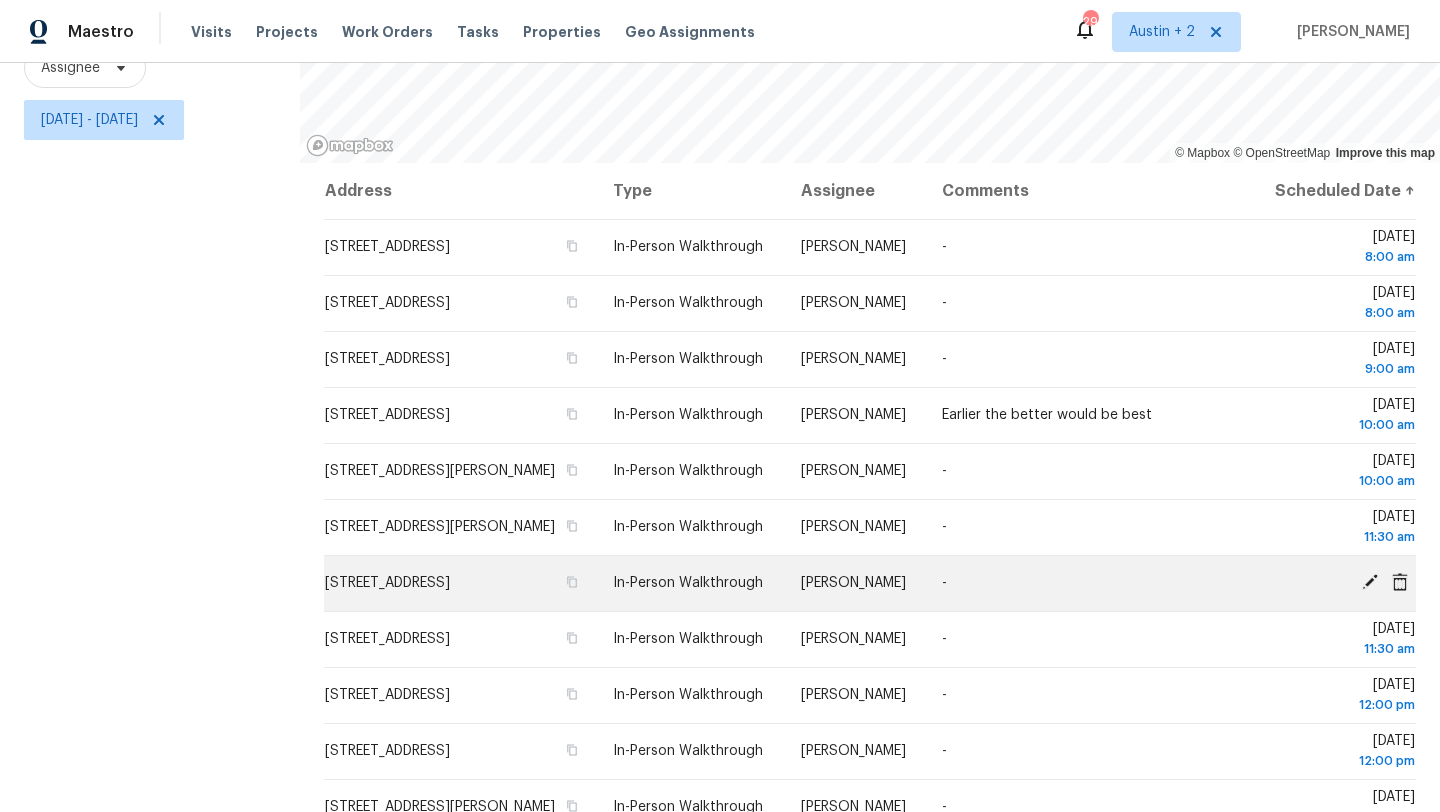 click 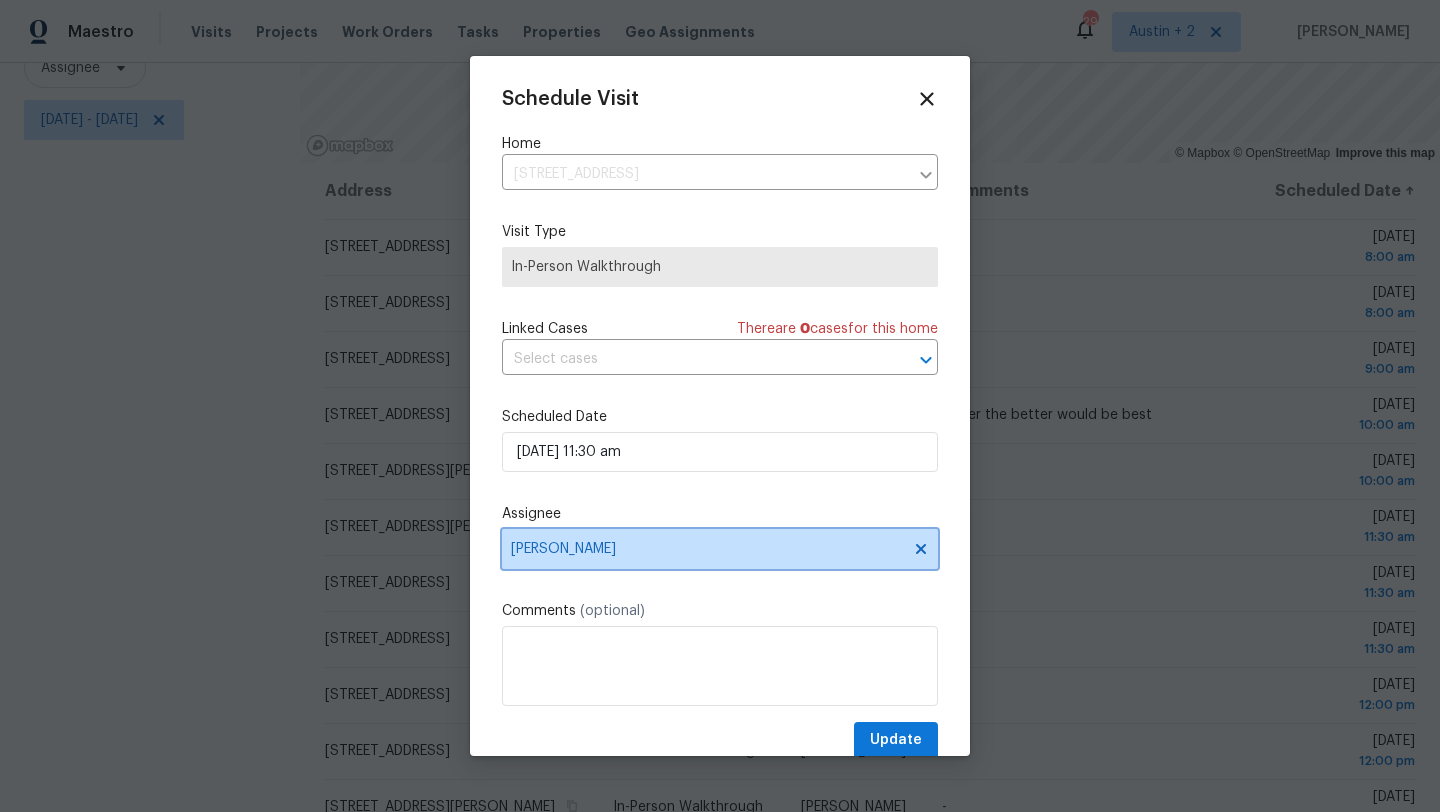click on "[PERSON_NAME]" at bounding box center [707, 549] 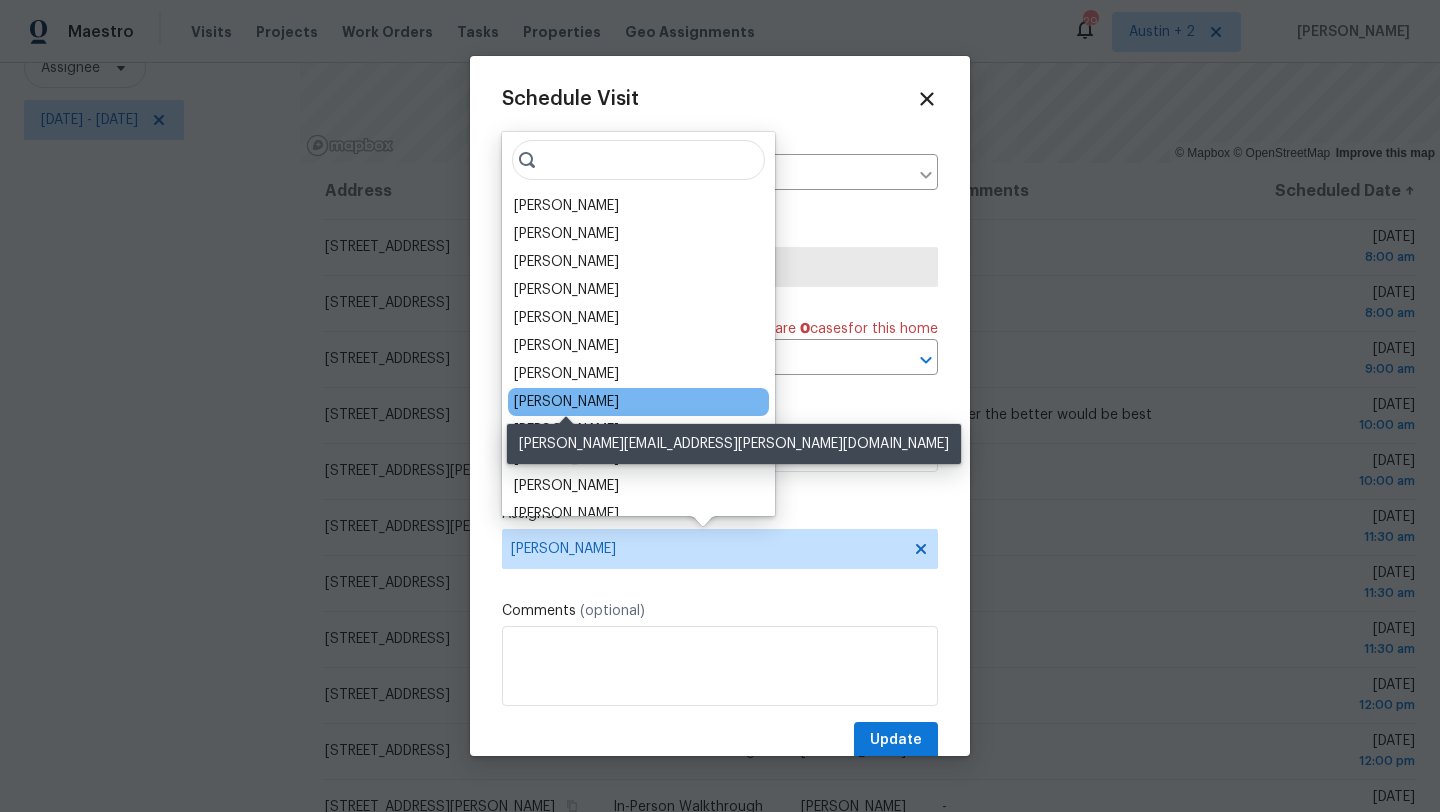 click on "[PERSON_NAME]" at bounding box center (566, 402) 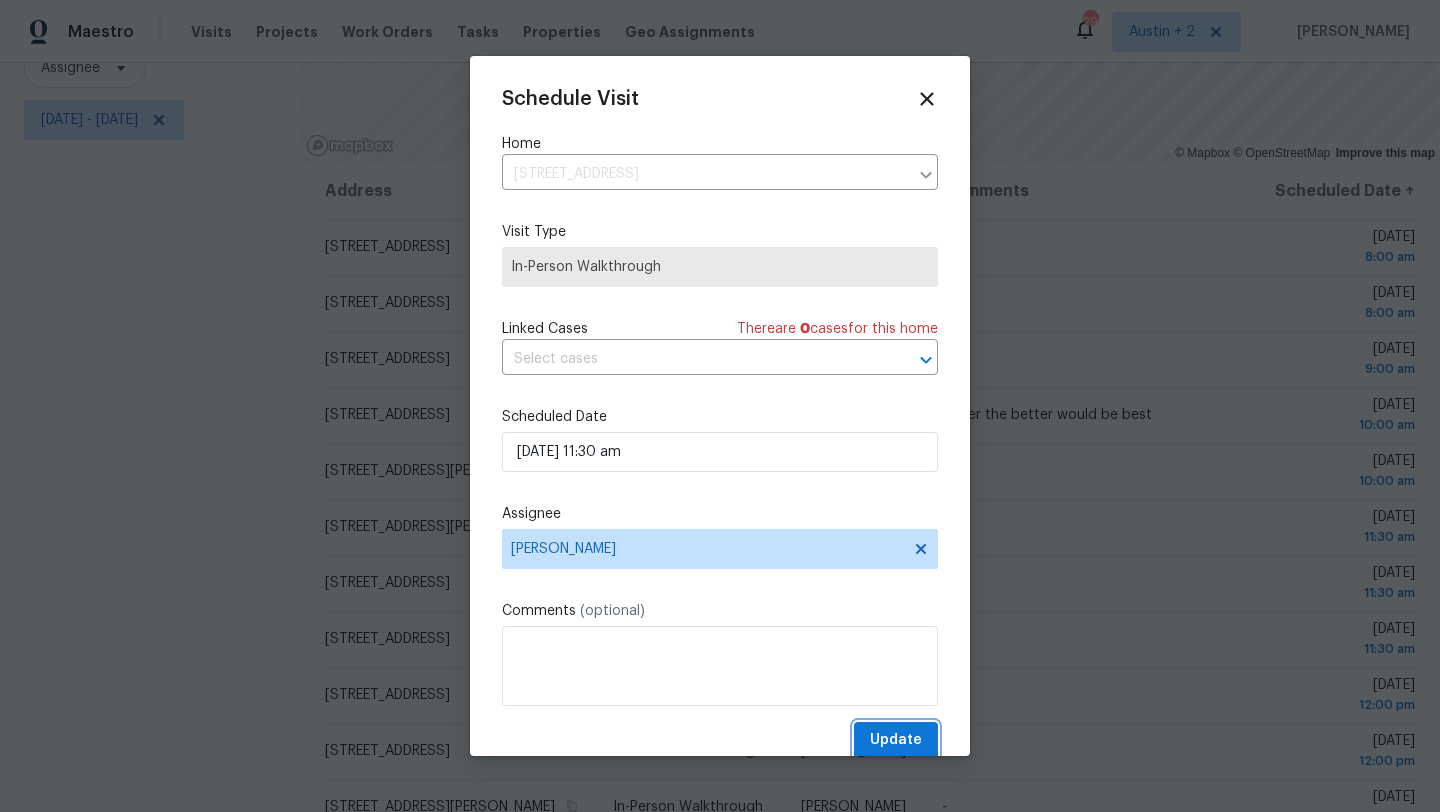 click on "Update" at bounding box center [896, 740] 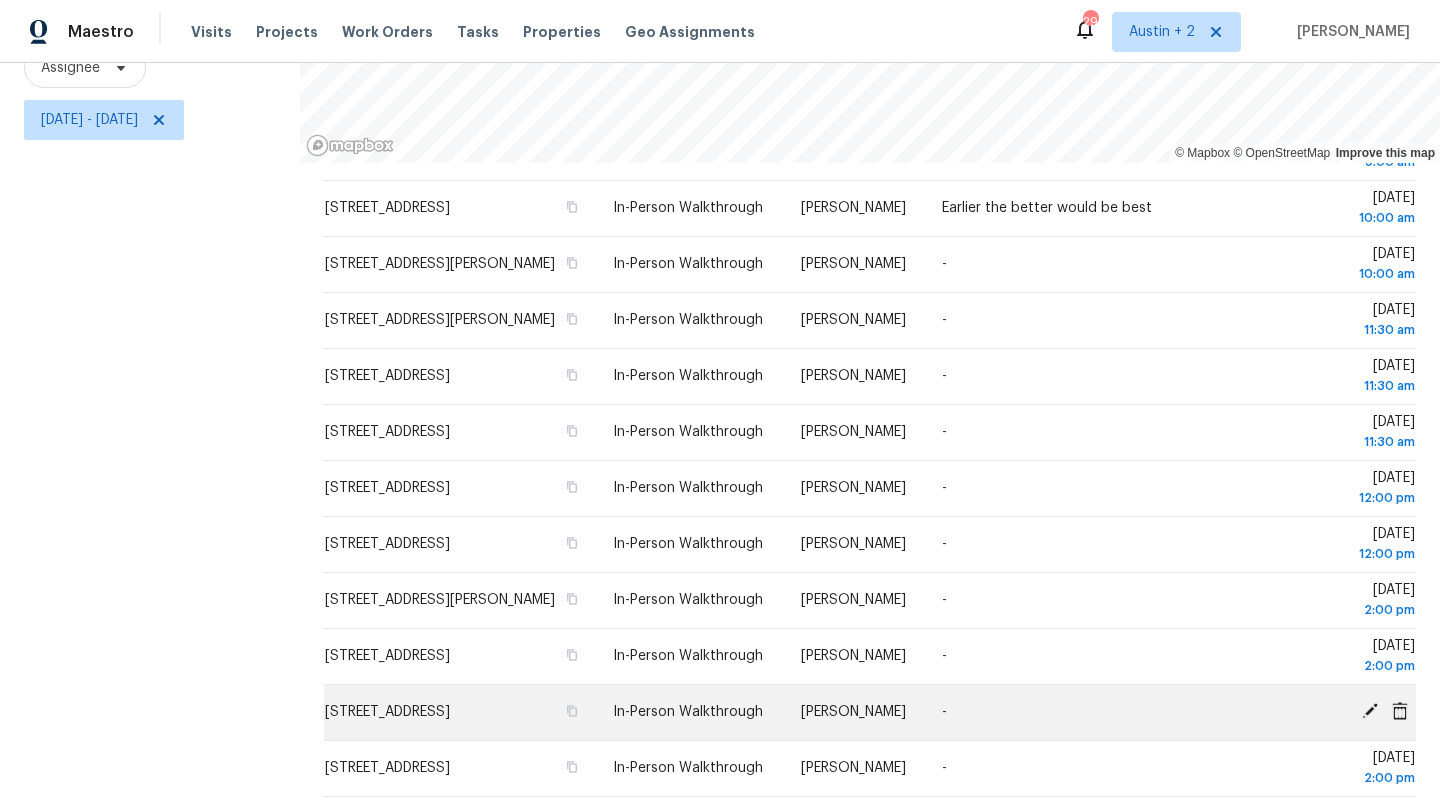 scroll, scrollTop: 0, scrollLeft: 0, axis: both 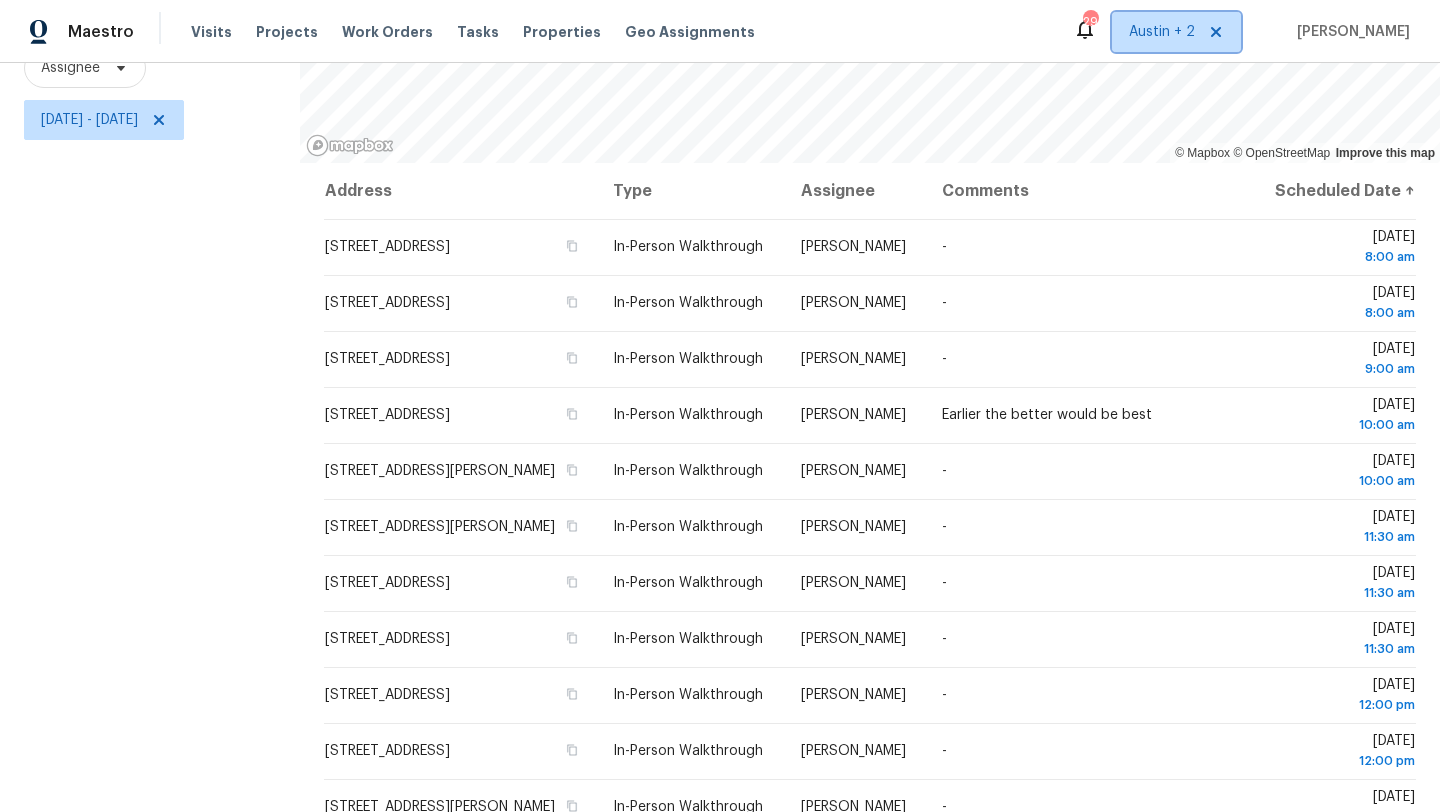 click on "Austin + 2" at bounding box center [1162, 32] 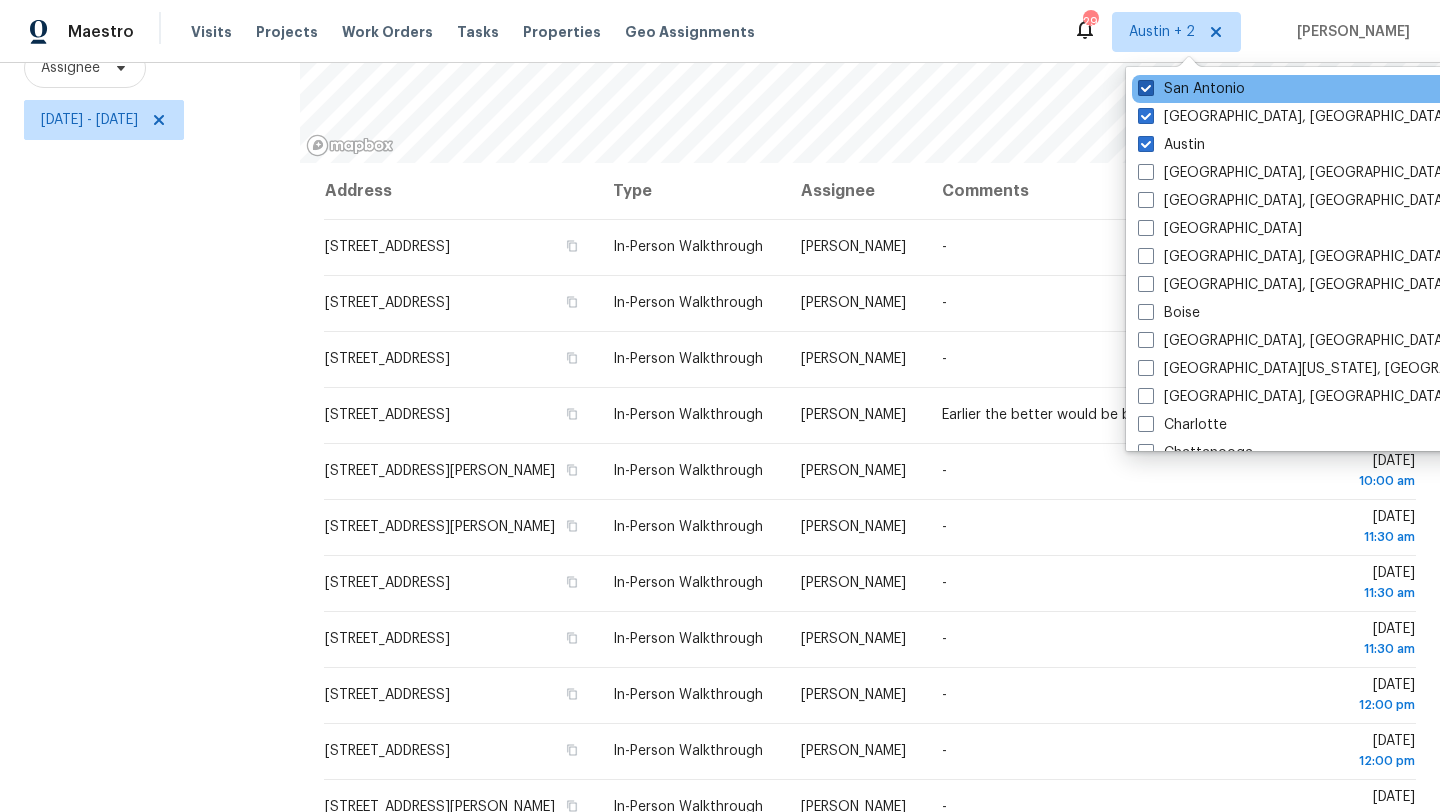 click on "San Antonio" at bounding box center (1191, 89) 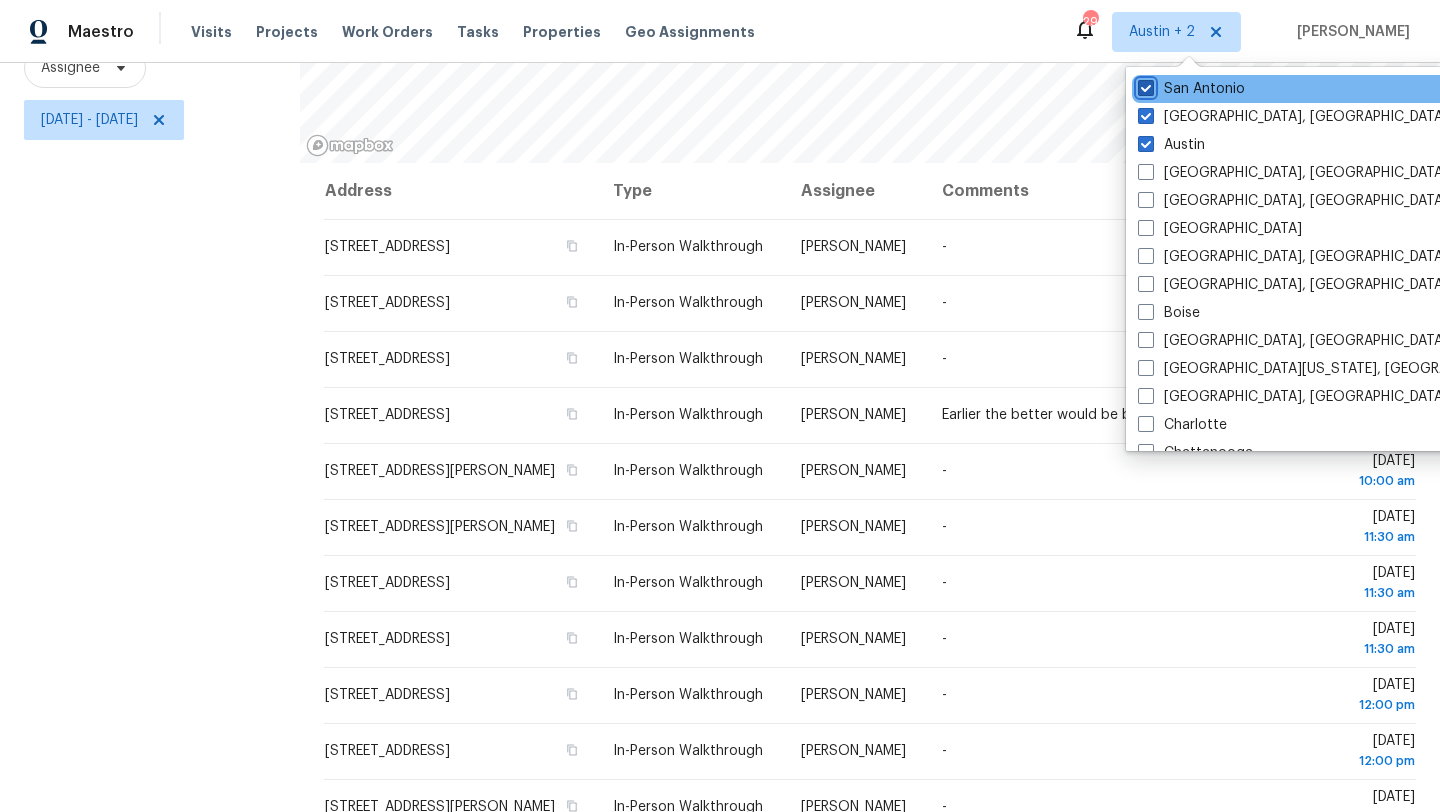 click on "San Antonio" at bounding box center [1144, 85] 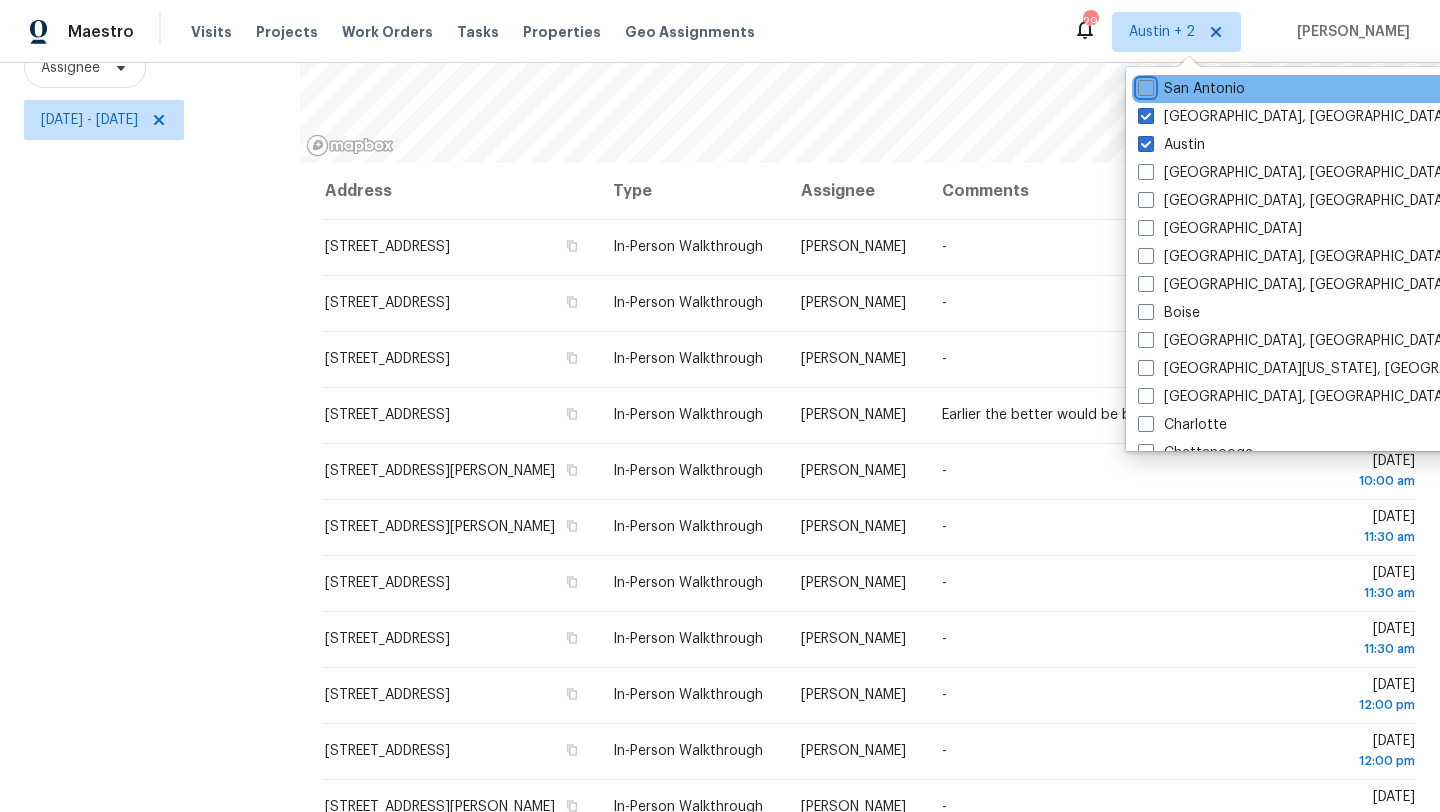 checkbox on "false" 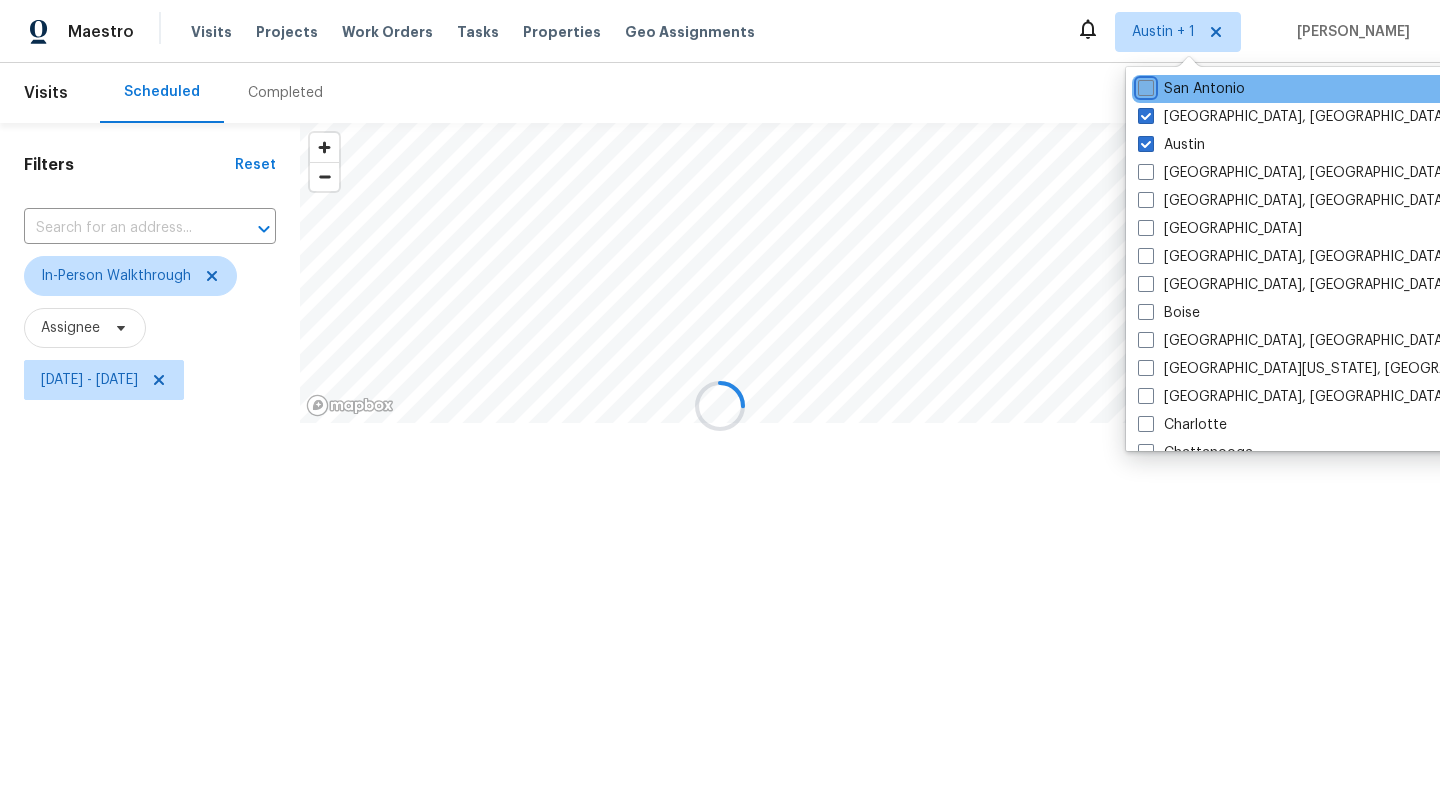 scroll, scrollTop: 0, scrollLeft: 0, axis: both 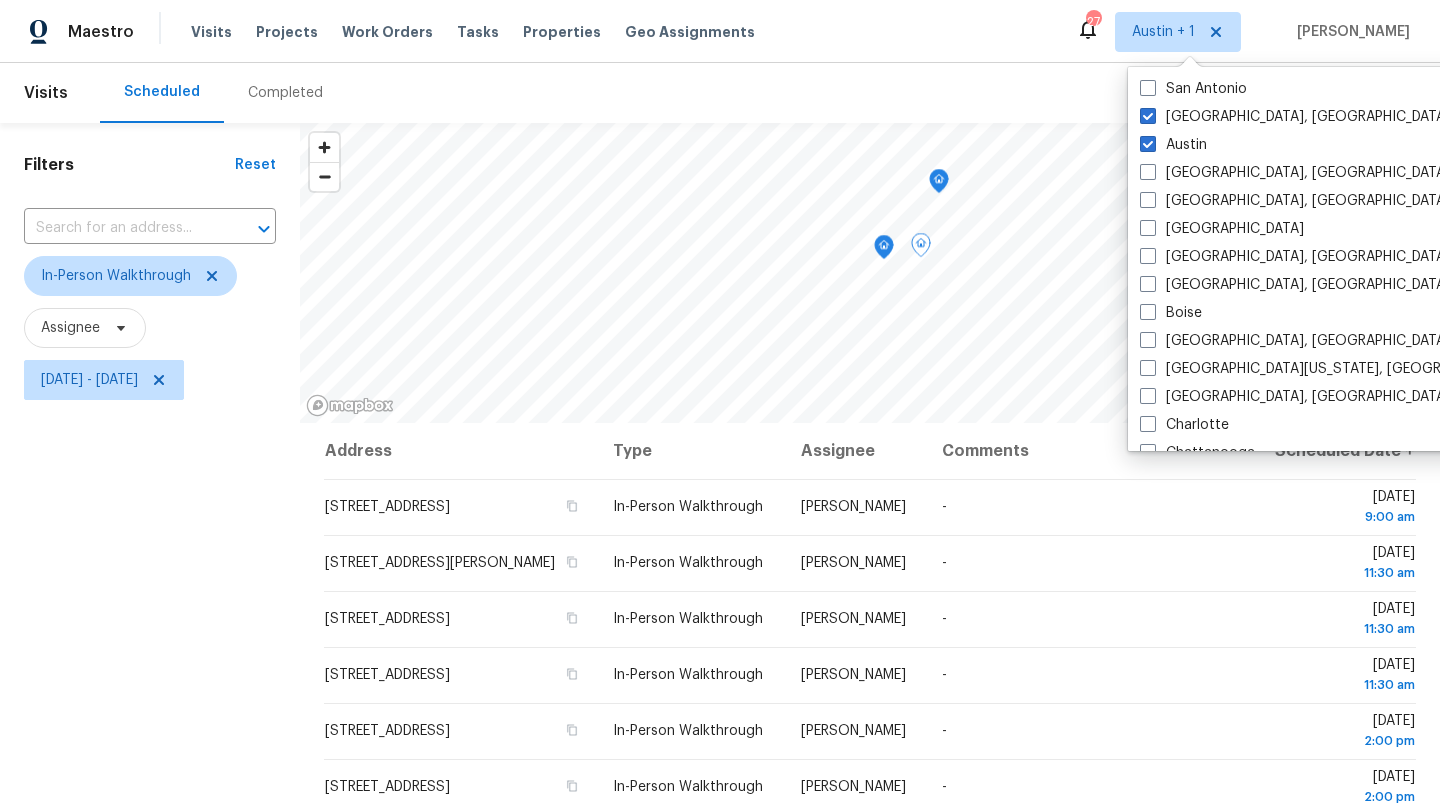 click on "Filters Reset ​ In-Person Walkthrough Assignee Thu, Jul 17 - Thu, Jul 17" at bounding box center (150, 598) 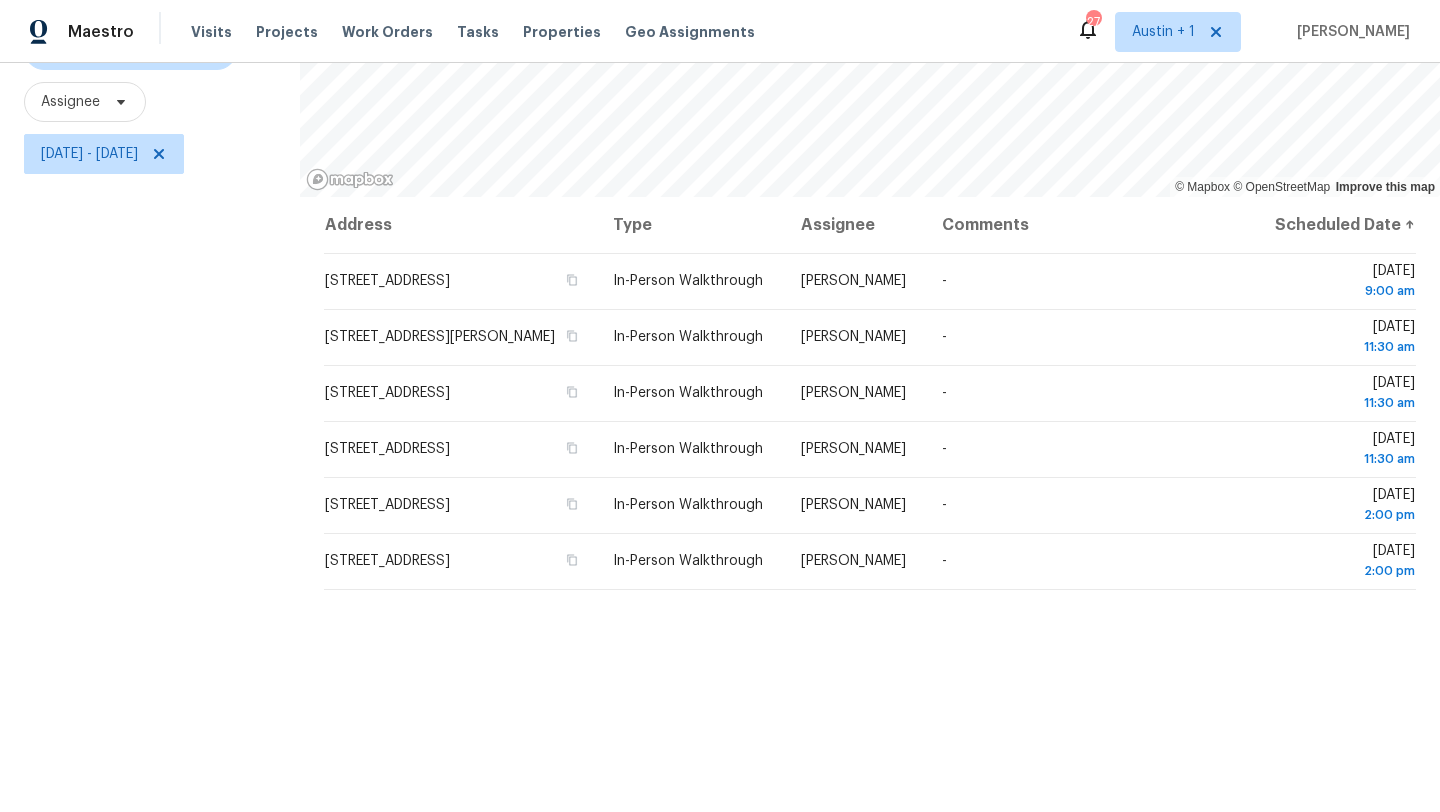 scroll, scrollTop: 225, scrollLeft: 0, axis: vertical 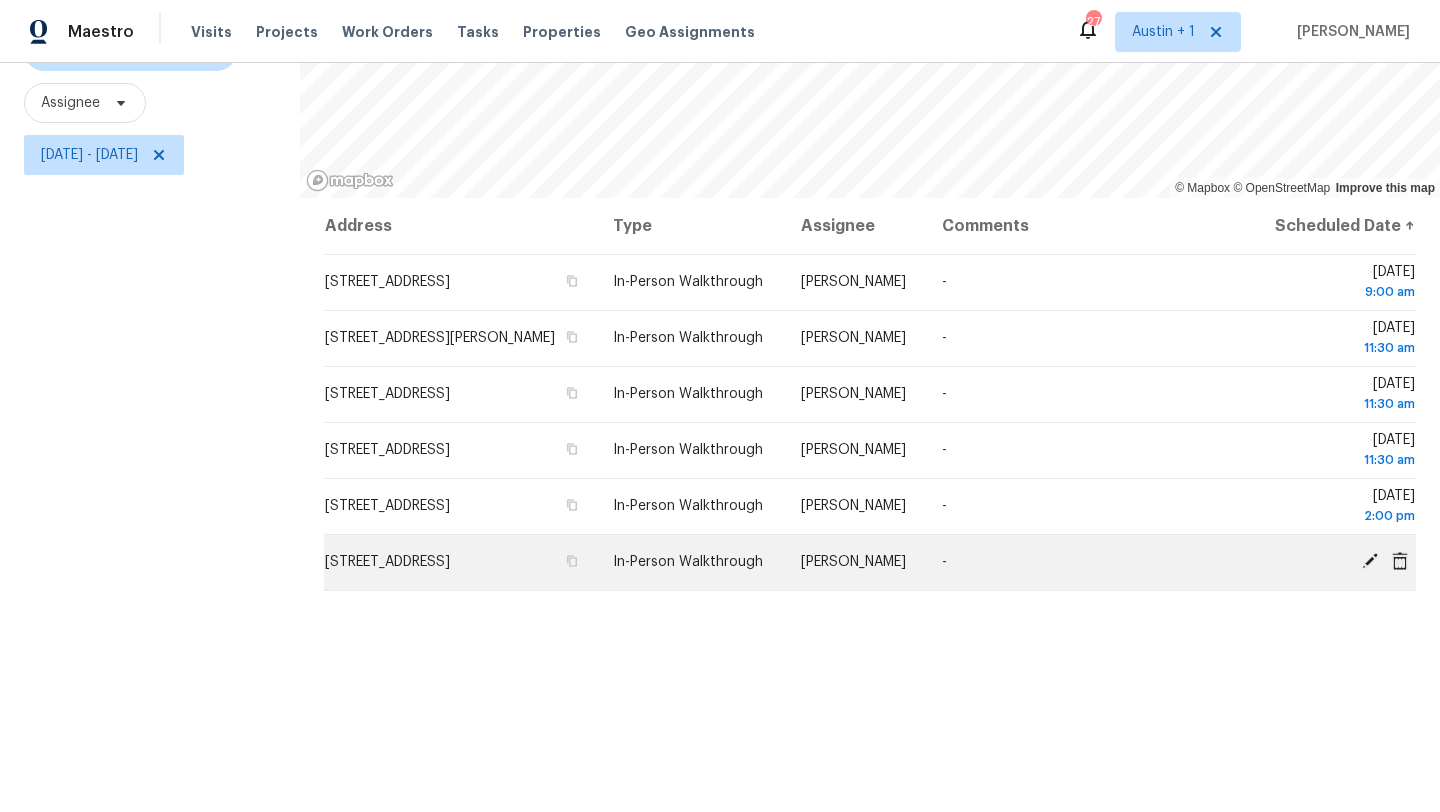 click 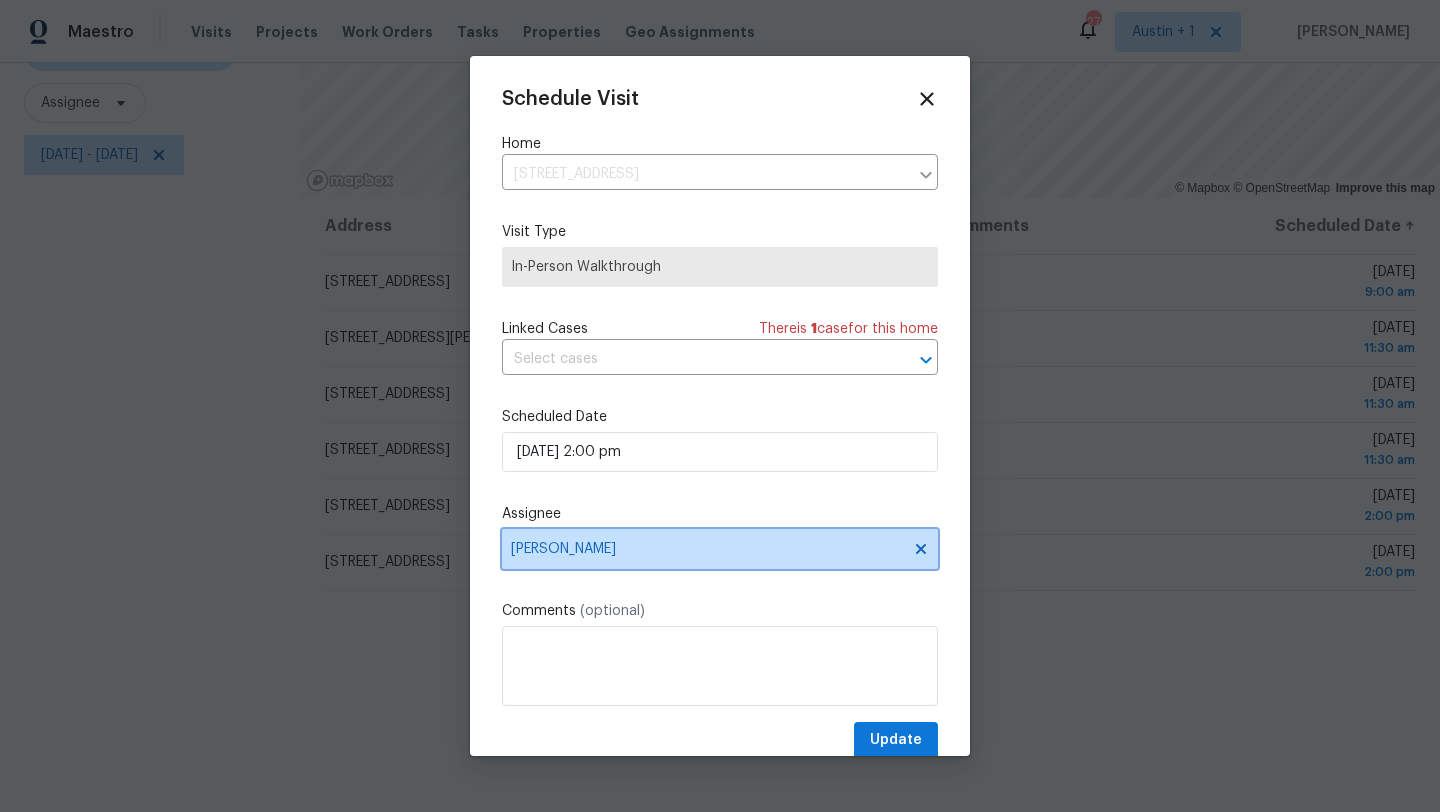 click on "[PERSON_NAME]" at bounding box center (707, 549) 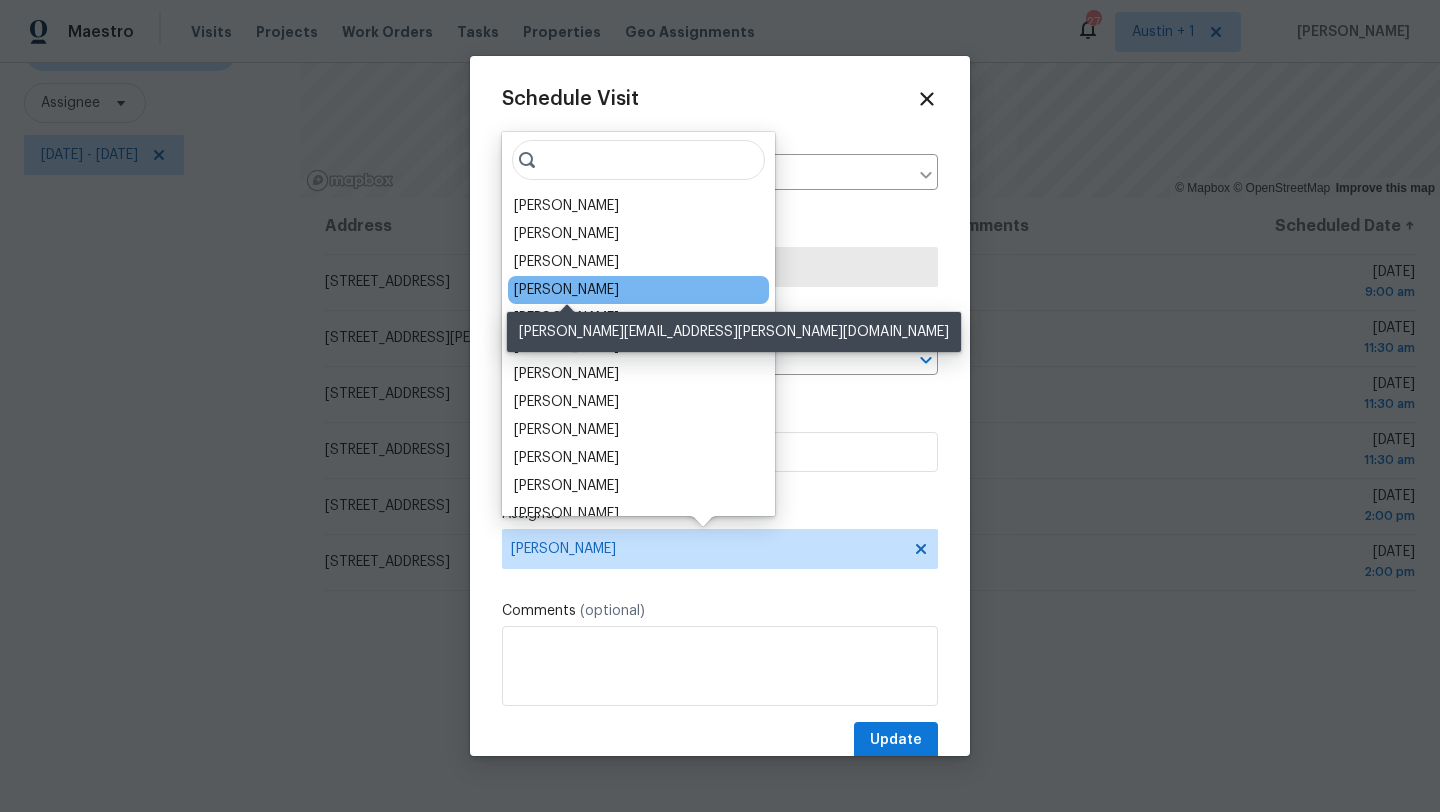 click on "[PERSON_NAME]" at bounding box center (566, 290) 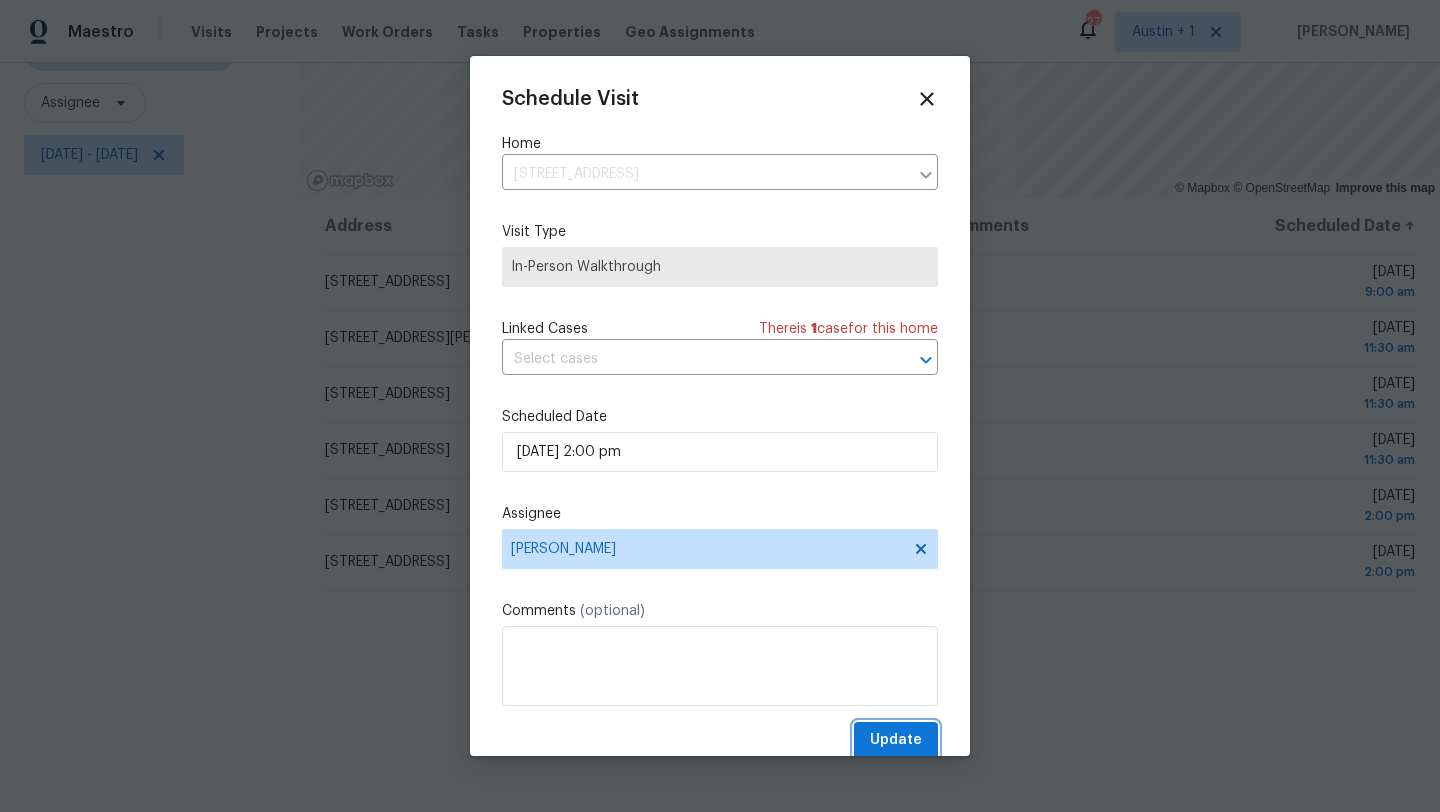 click on "Update" at bounding box center [896, 740] 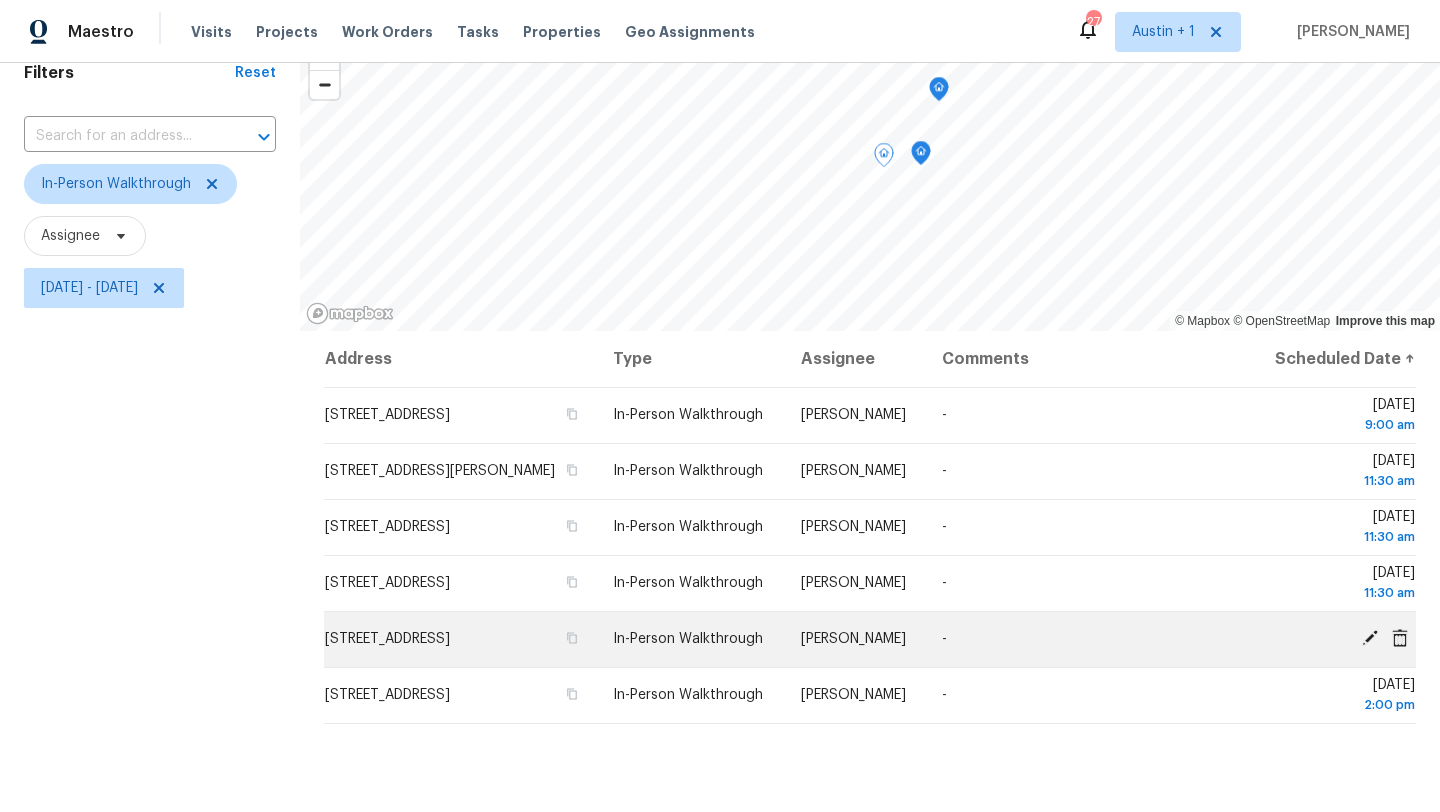 scroll, scrollTop: 89, scrollLeft: 0, axis: vertical 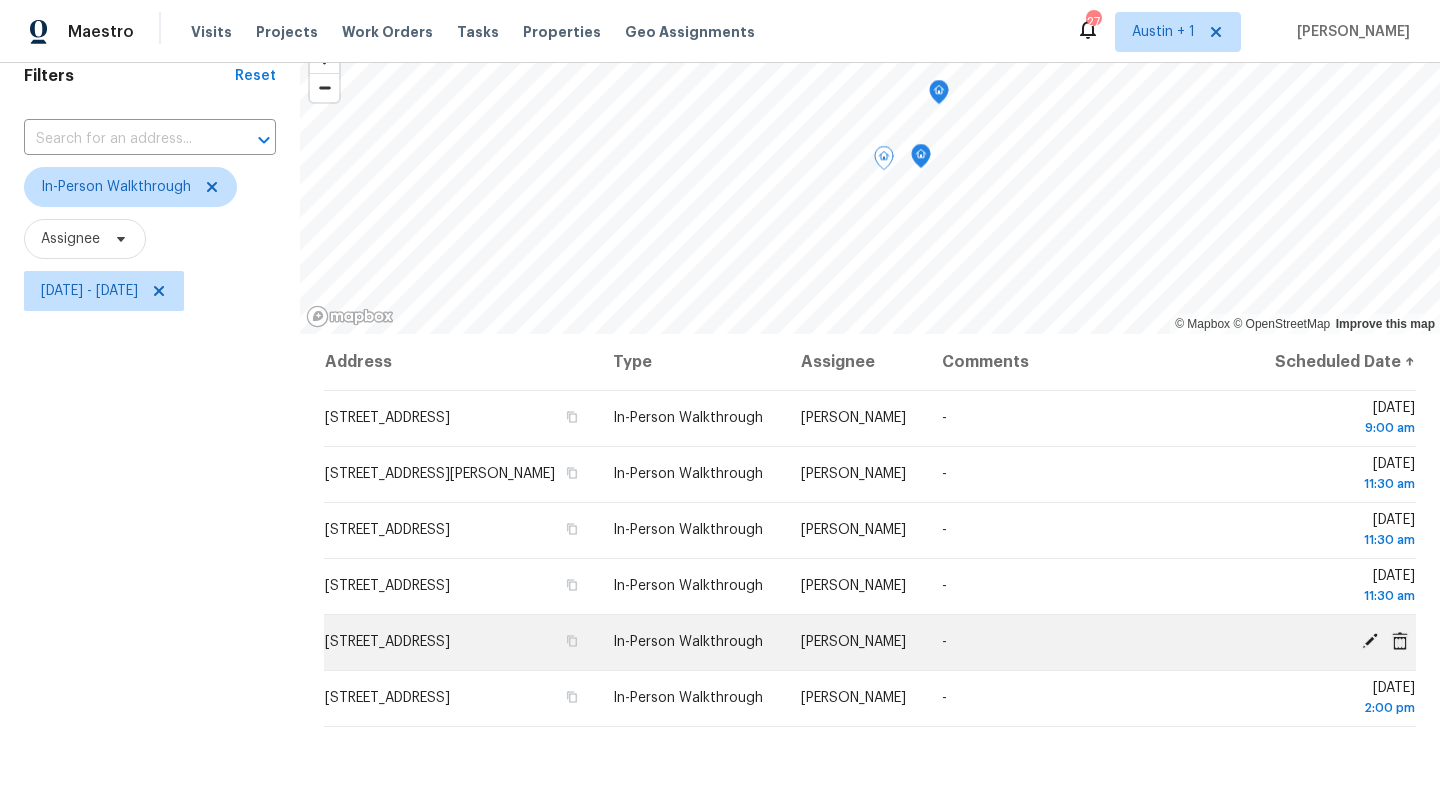 click 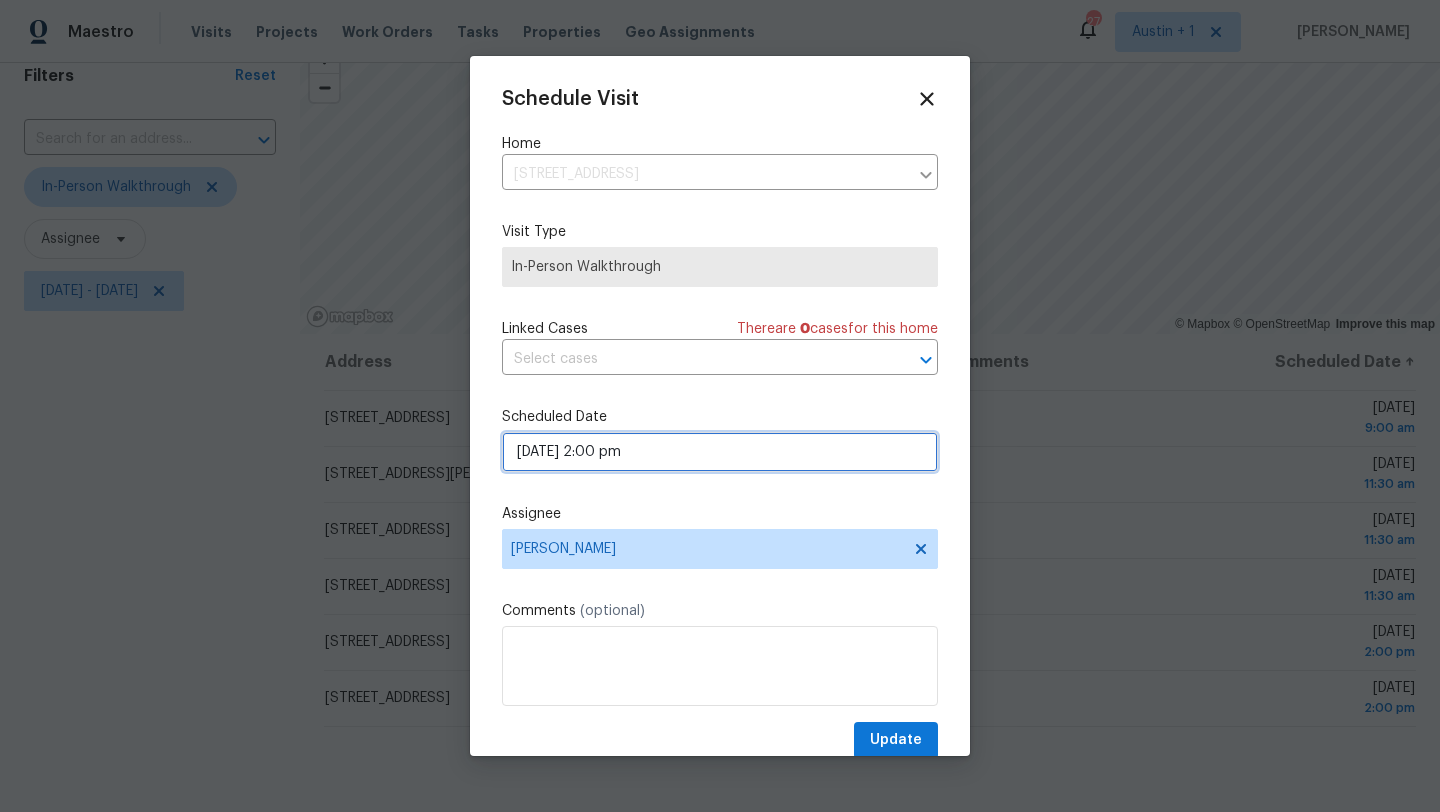 click on "07/17/2025 2:00 pm" at bounding box center [720, 452] 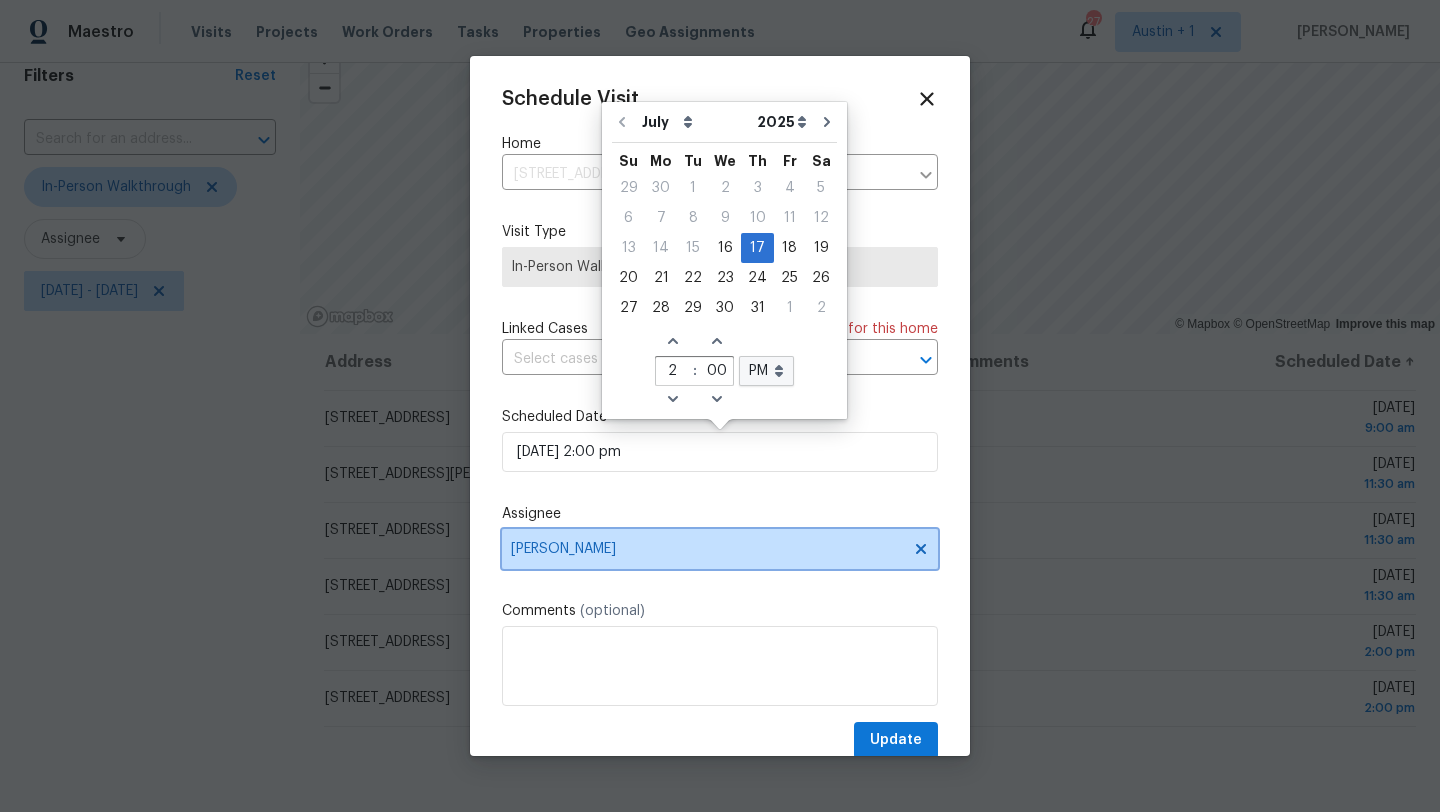 click on "[PERSON_NAME]" at bounding box center [707, 549] 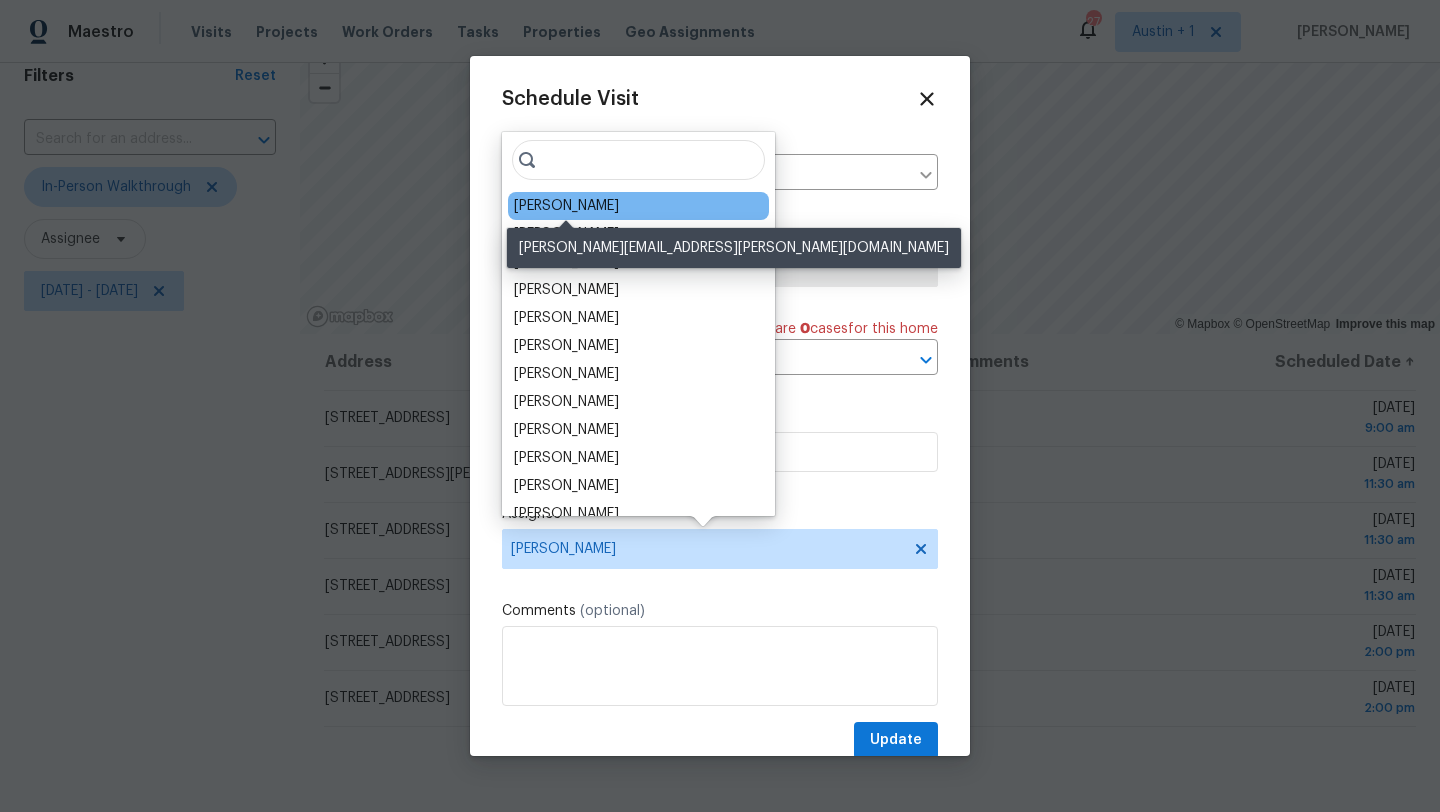 click on "[PERSON_NAME]" at bounding box center [566, 206] 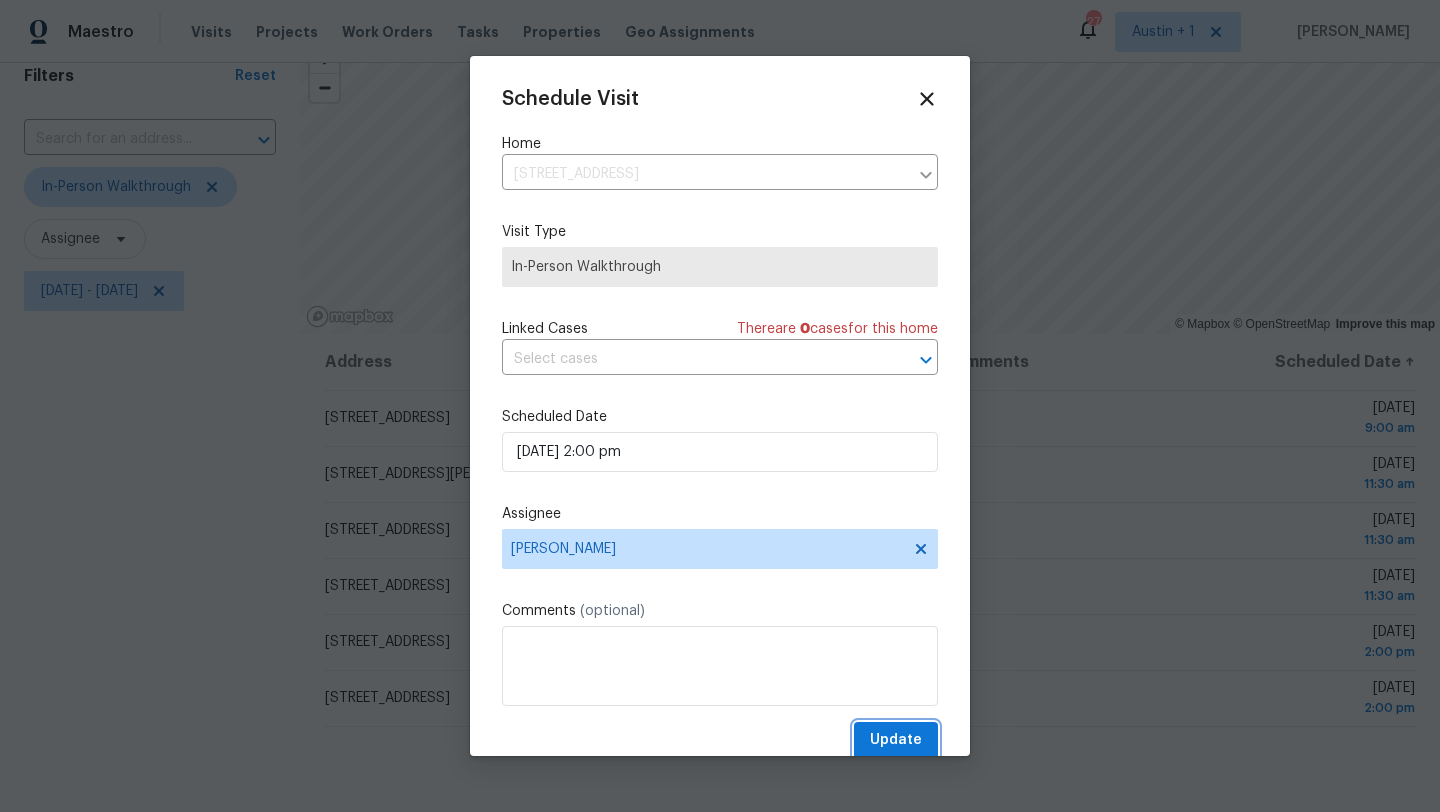 click on "Update" at bounding box center [896, 740] 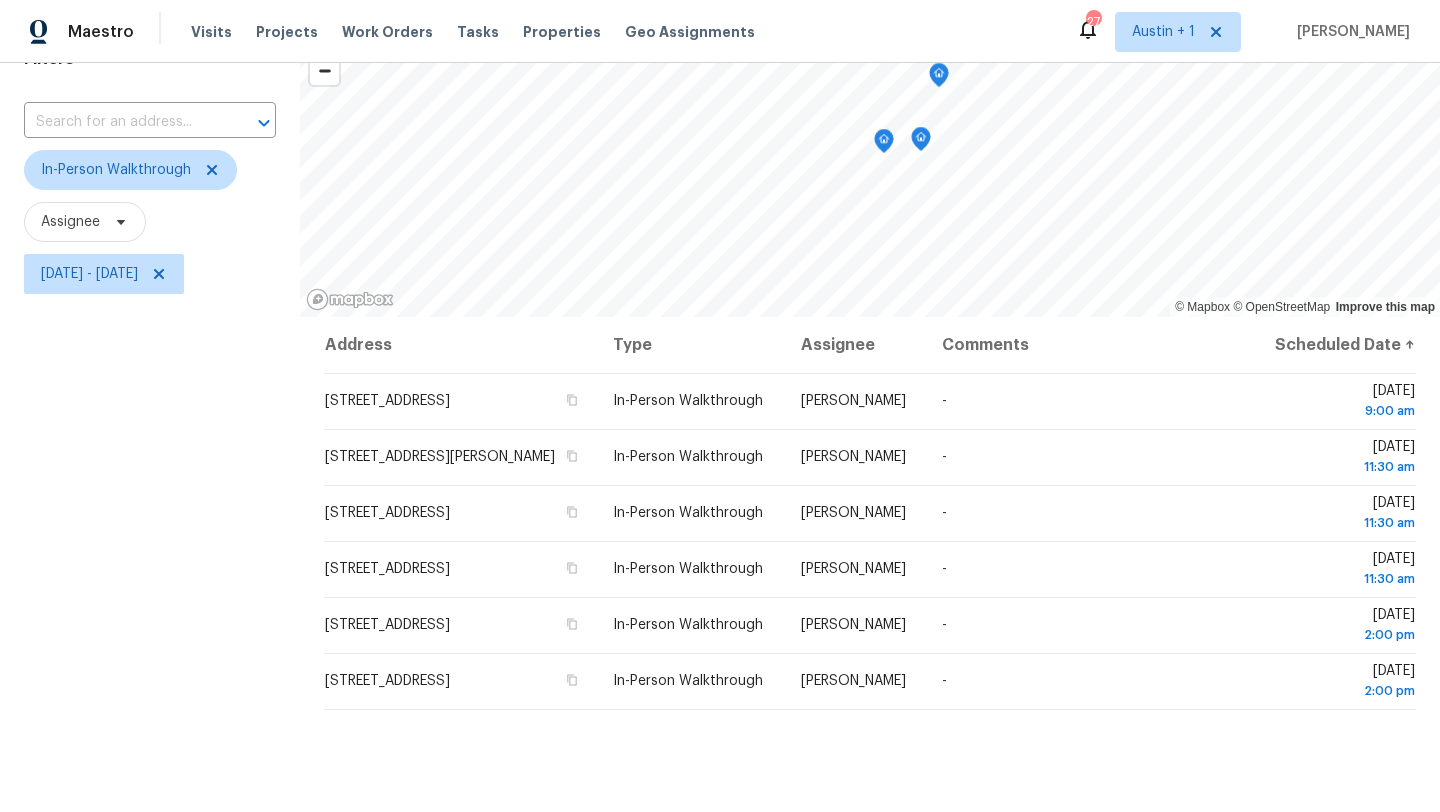 scroll, scrollTop: 137, scrollLeft: 0, axis: vertical 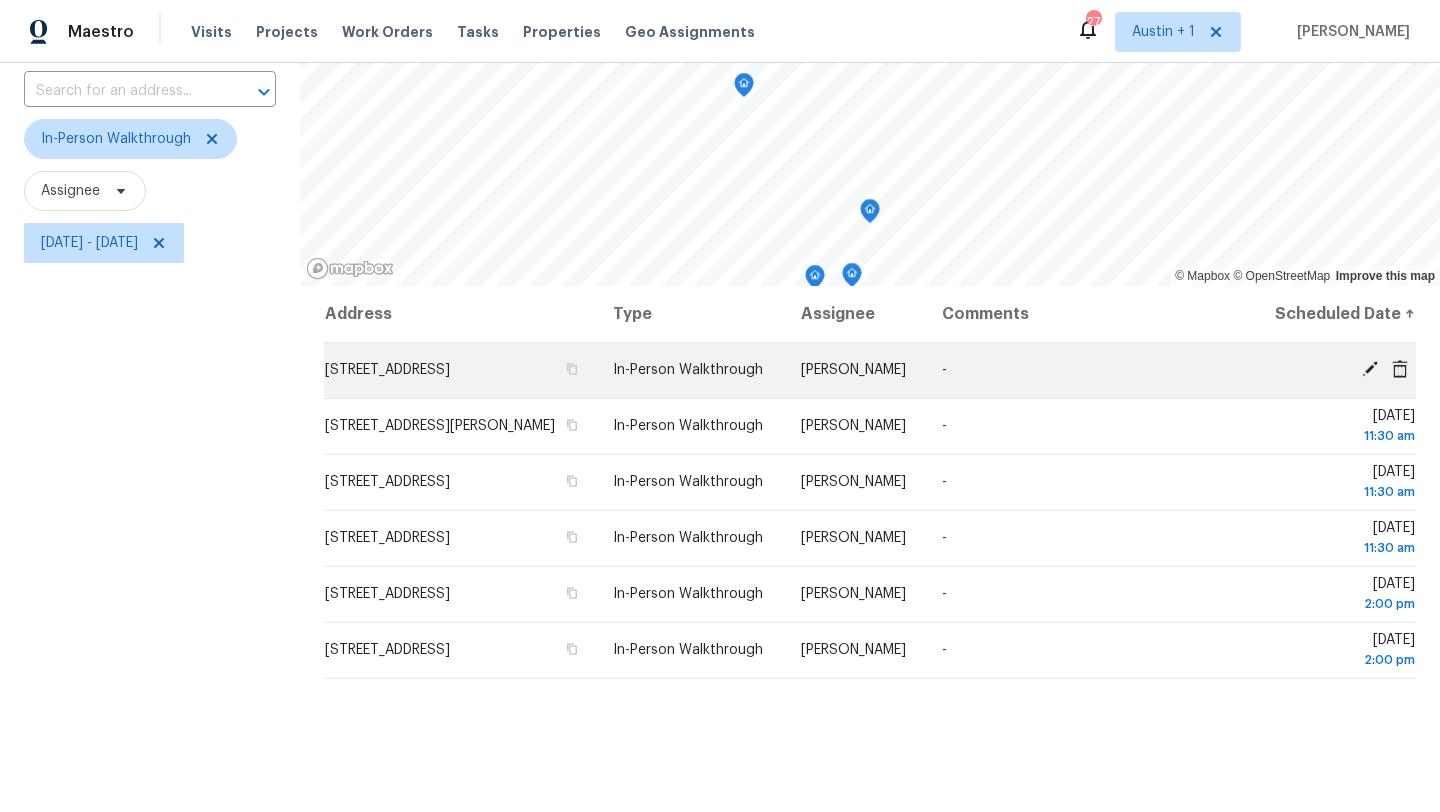 click on "© Mapbox   © OpenStreetMap   Improve this map Address Type Assignee Comments Scheduled Date ↑ 5709 Southerner Way, Austin, TX 78747 In-Person Walkthrough Martin Chagolla - Thu, Jul 17 9:00 am 1400 Thibodeaux Dr, Round Rock, TX 78664 In-Person Walkthrough Nelson Figueroa - Thu, Jul 17 11:30 am 11903 Dispatch Way, Austin, TX 78748 In-Person Walkthrough Martin Chagolla - Thu, Jul 17 11:30 am 12323 Blue Water Dr, Austin, TX 78758 In-Person Walkthrough Martin Chagolla - Thu, Jul 17 11:30 am 11404 Calle Verde Cv, Austin, TX 78759 In-Person Walkthrough Martin Chagolla - Thu, Jul 17 2:00 pm 344 Pisa Ln, Georgetown, TX 78628 In-Person Walkthrough Nelson Figueroa - Thu, Jul 17 2:00 pm" at bounding box center [870, 461] 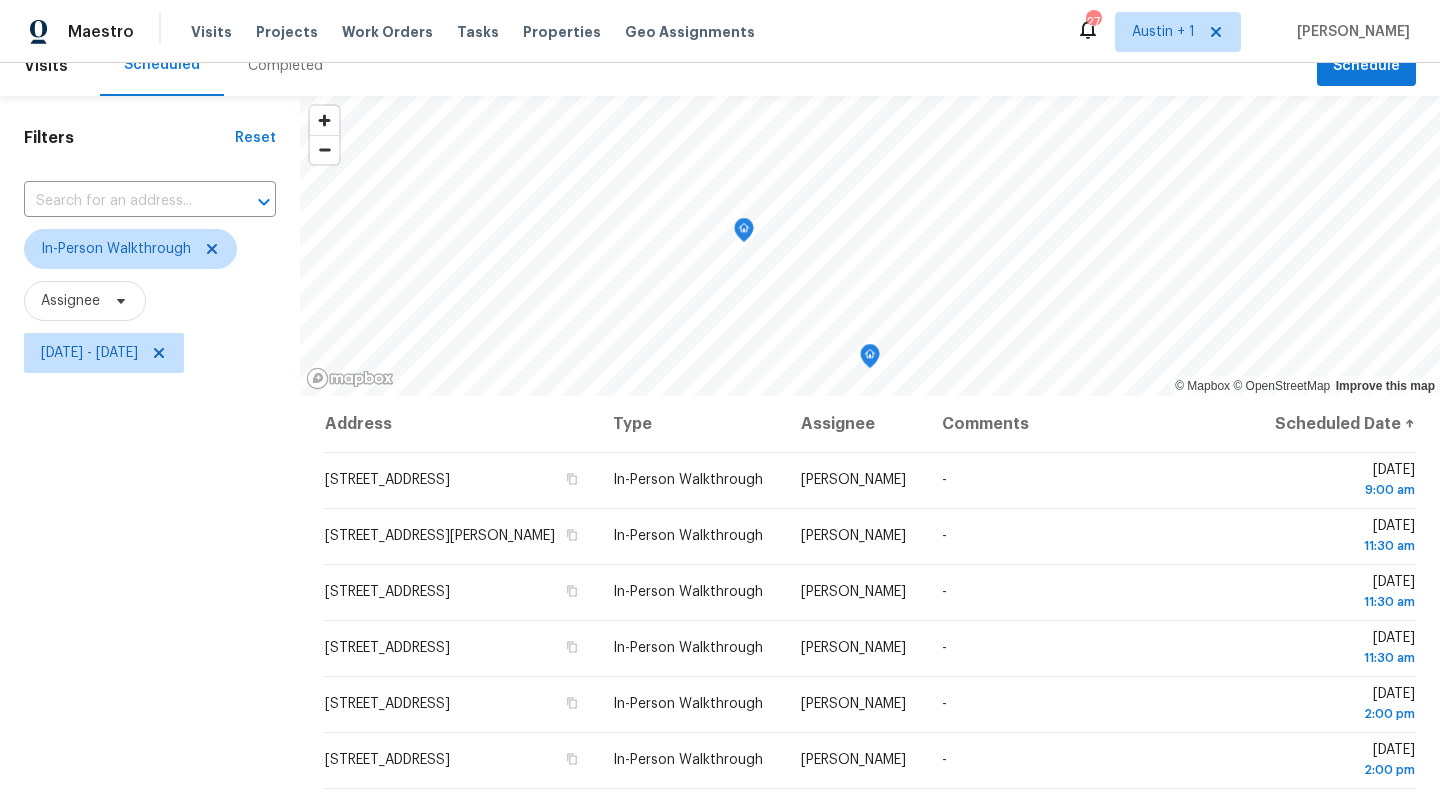 scroll, scrollTop: 0, scrollLeft: 0, axis: both 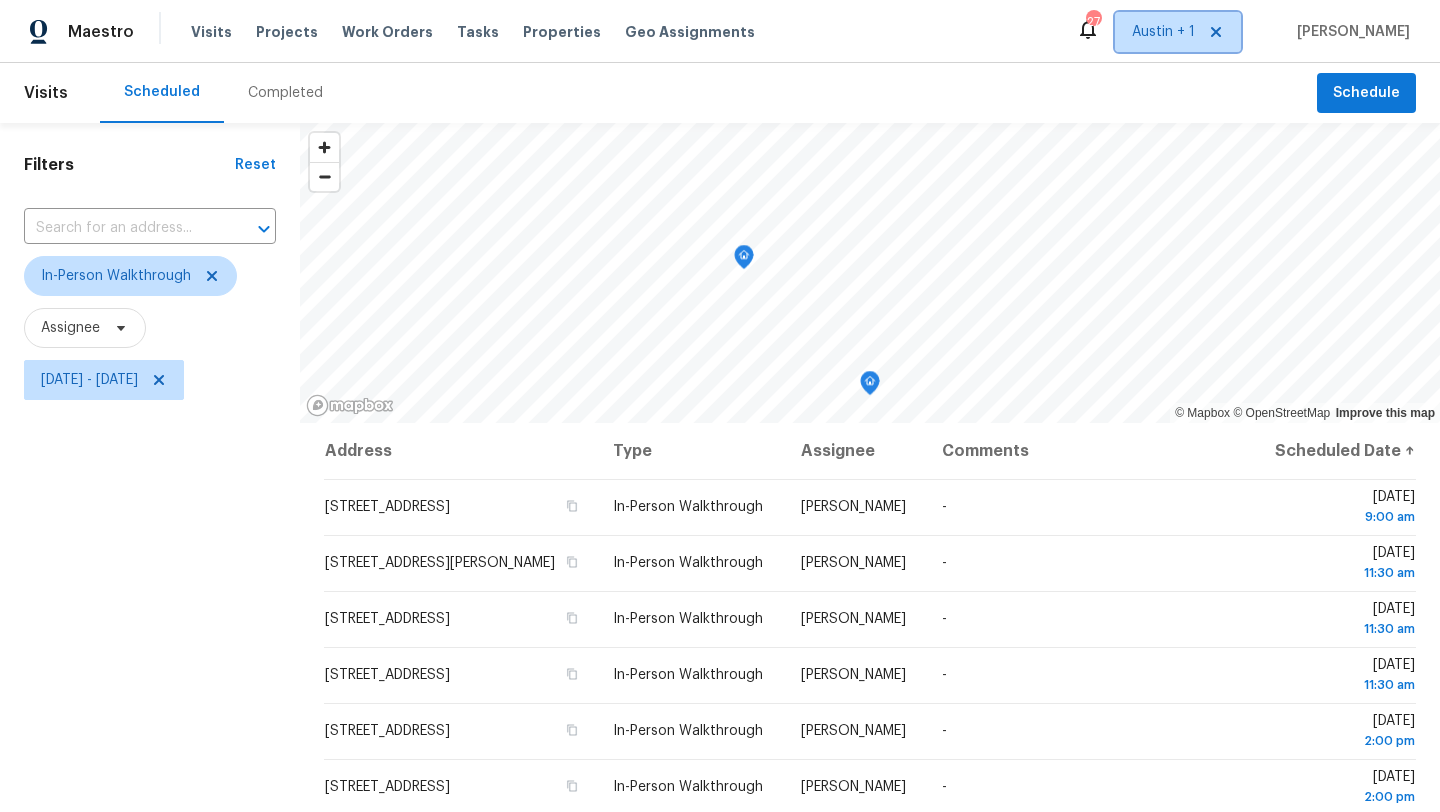 click on "Austin + 1" at bounding box center (1163, 32) 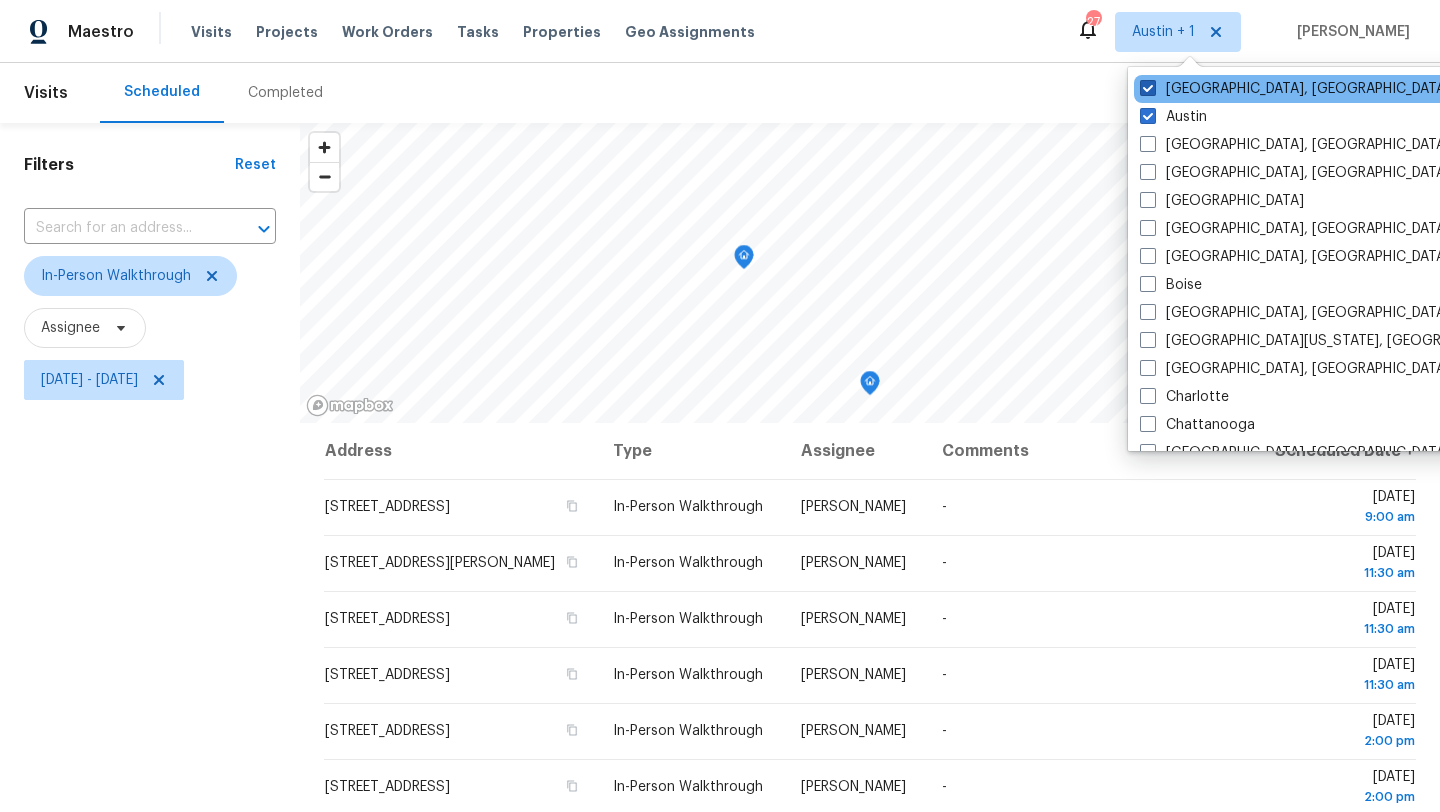 click on "Killeen, TX" at bounding box center (1295, 89) 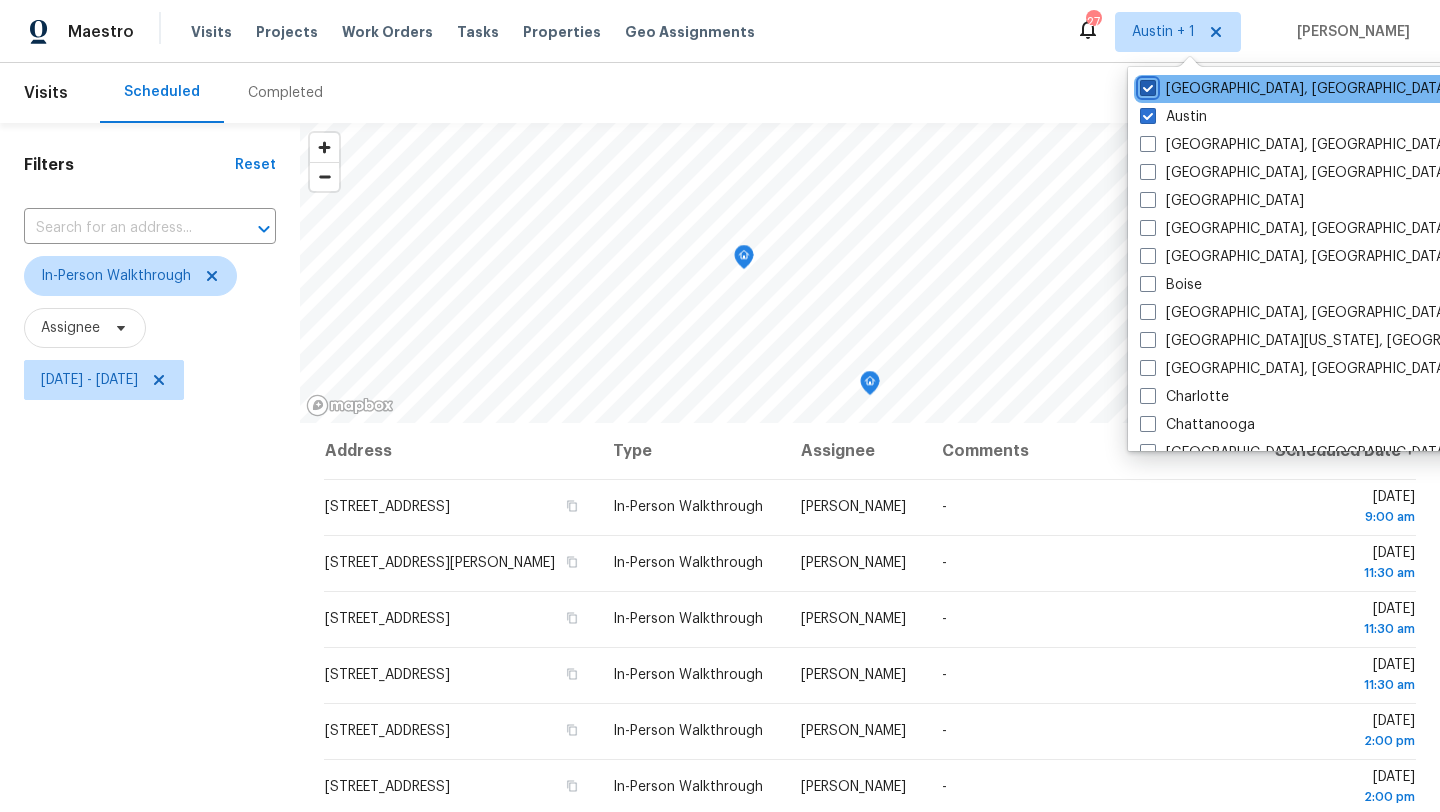 click on "Killeen, TX" at bounding box center [1146, 85] 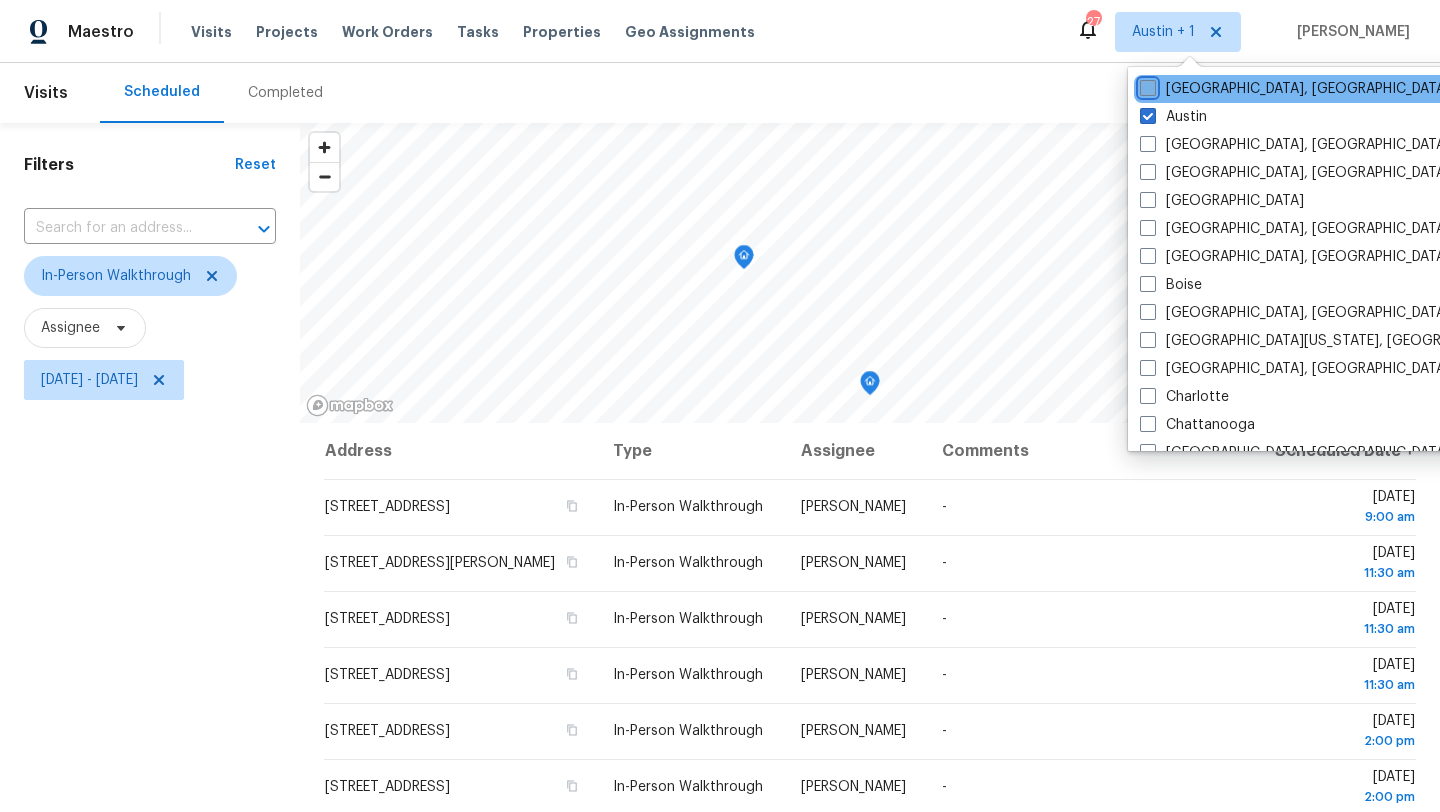 checkbox on "false" 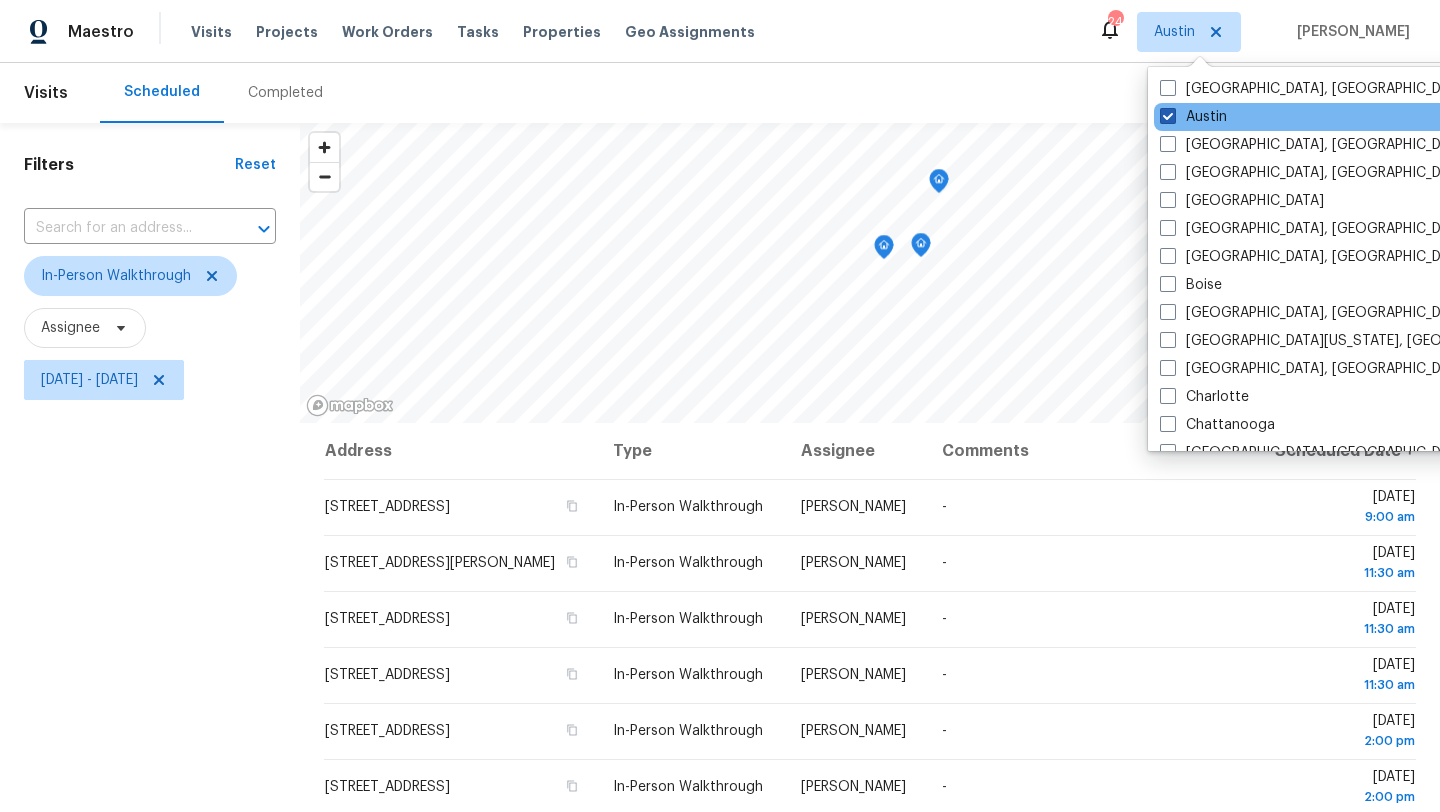 click on "Austin" at bounding box center (1193, 117) 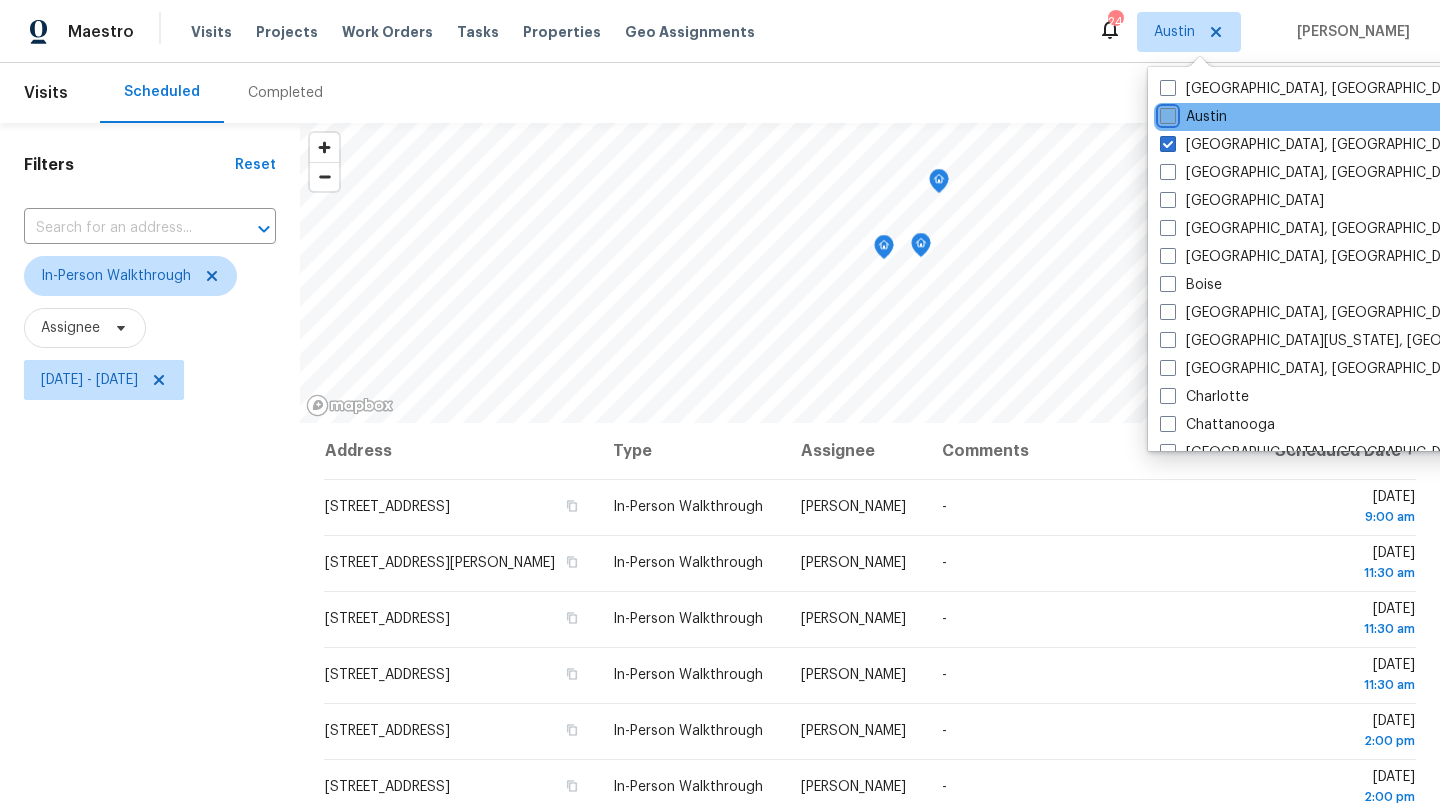 checkbox on "false" 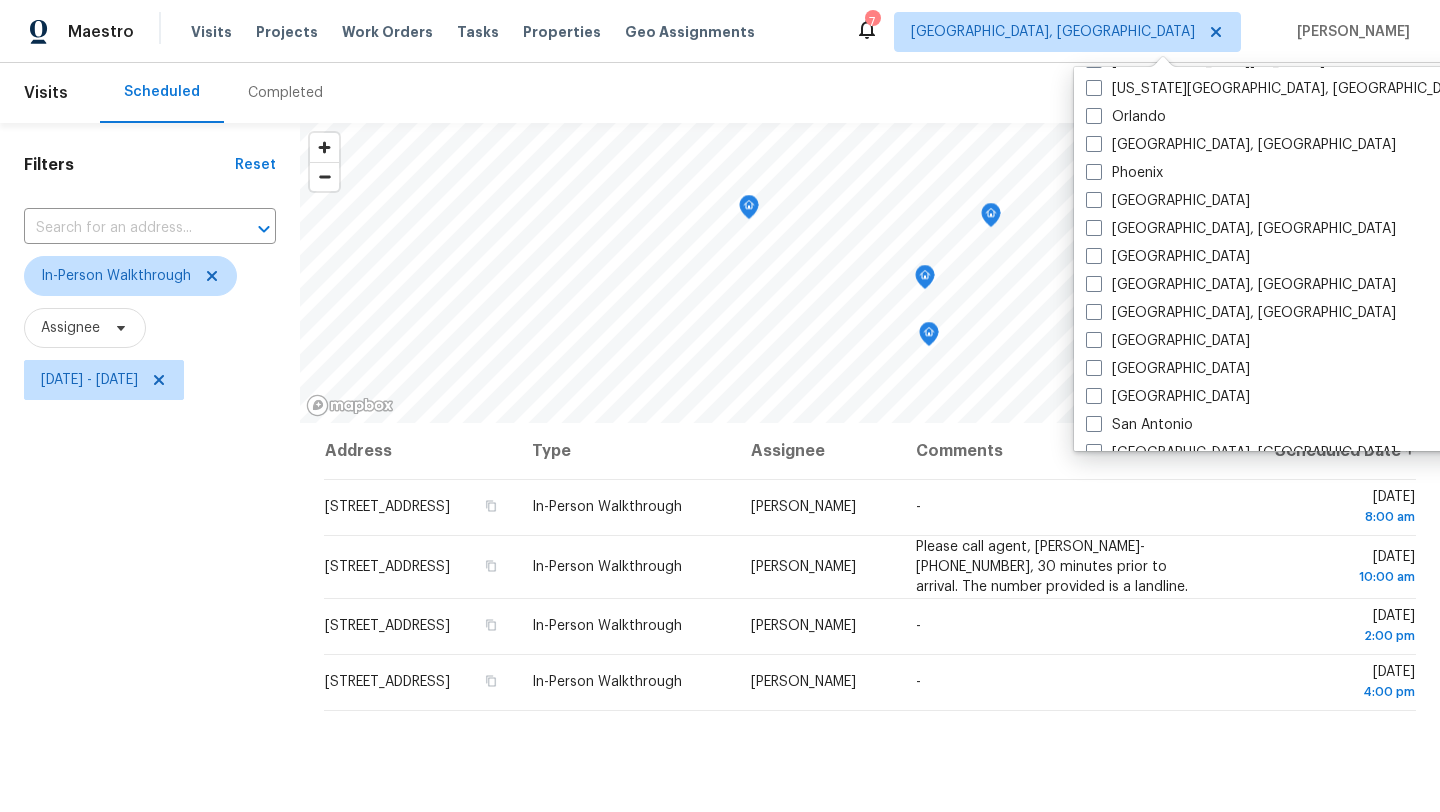 scroll, scrollTop: 1340, scrollLeft: 0, axis: vertical 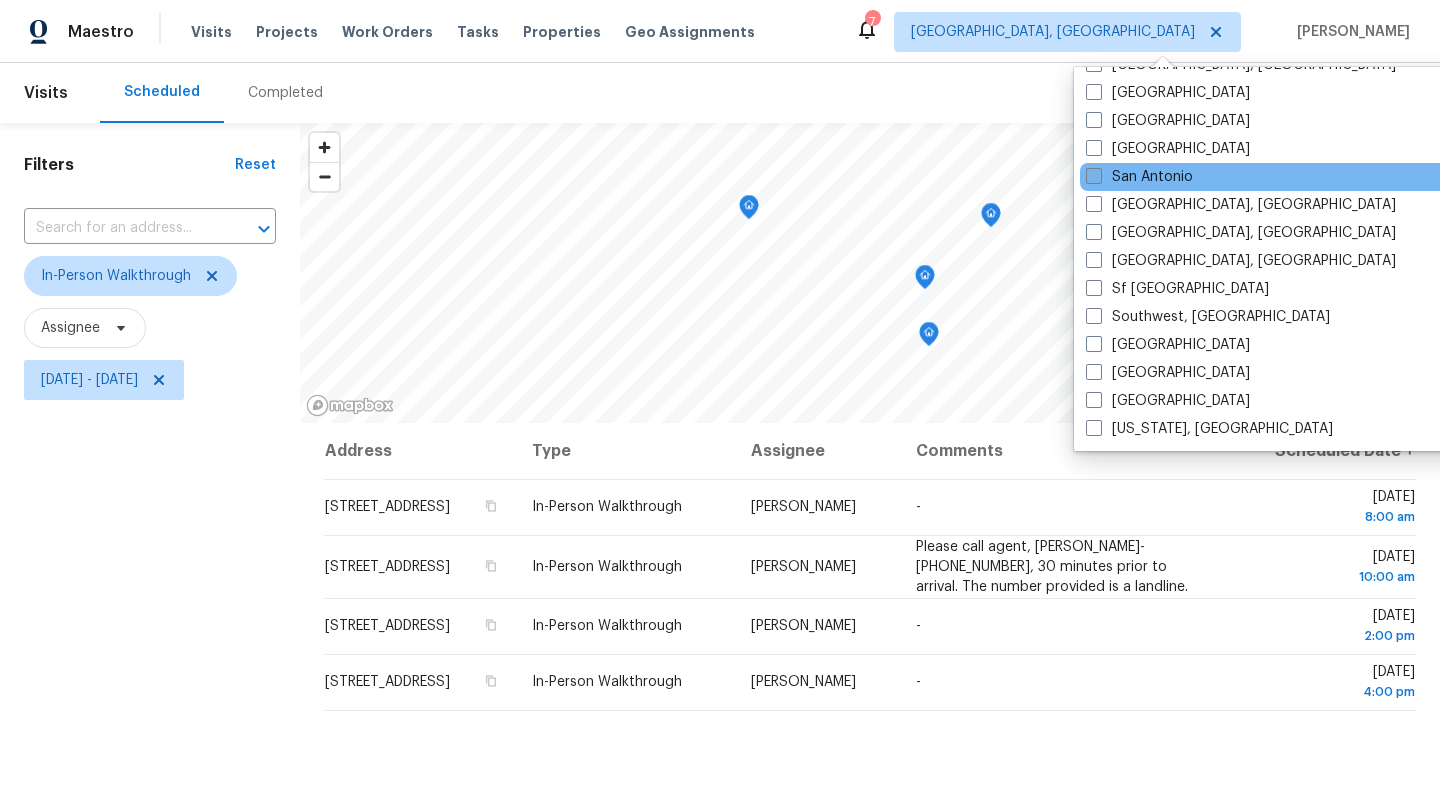 click on "San Antonio" at bounding box center (1139, 177) 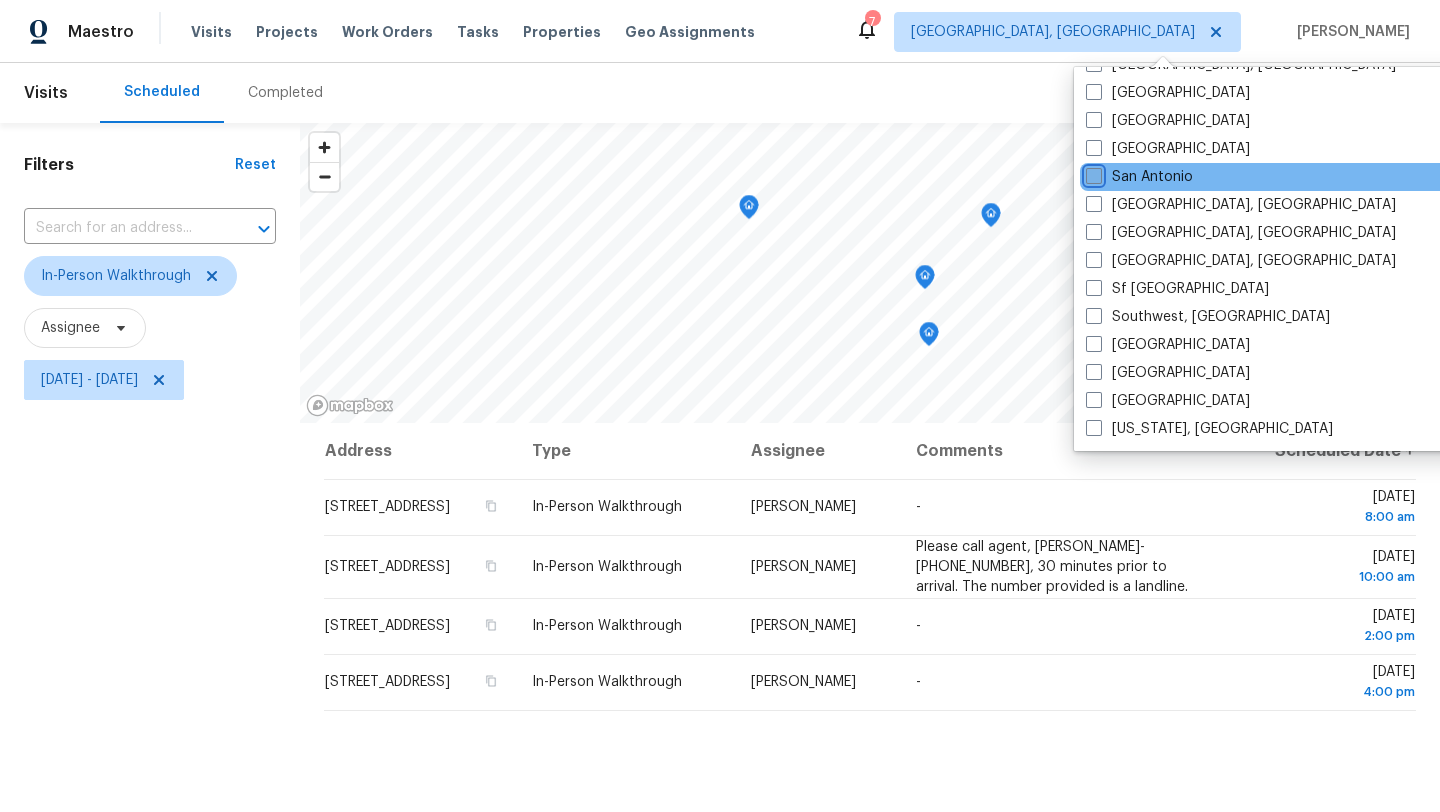 click on "San Antonio" at bounding box center (1092, 173) 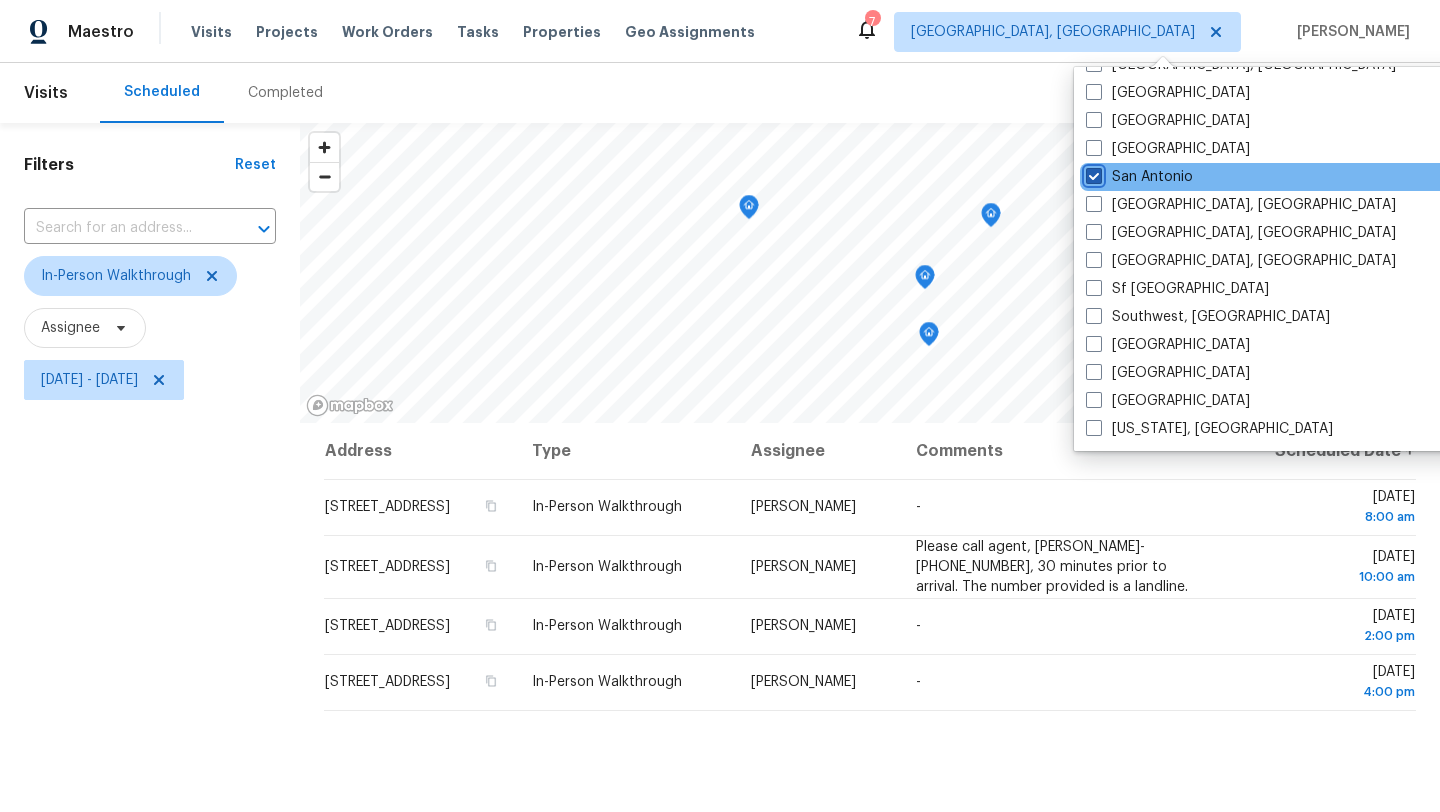 checkbox on "true" 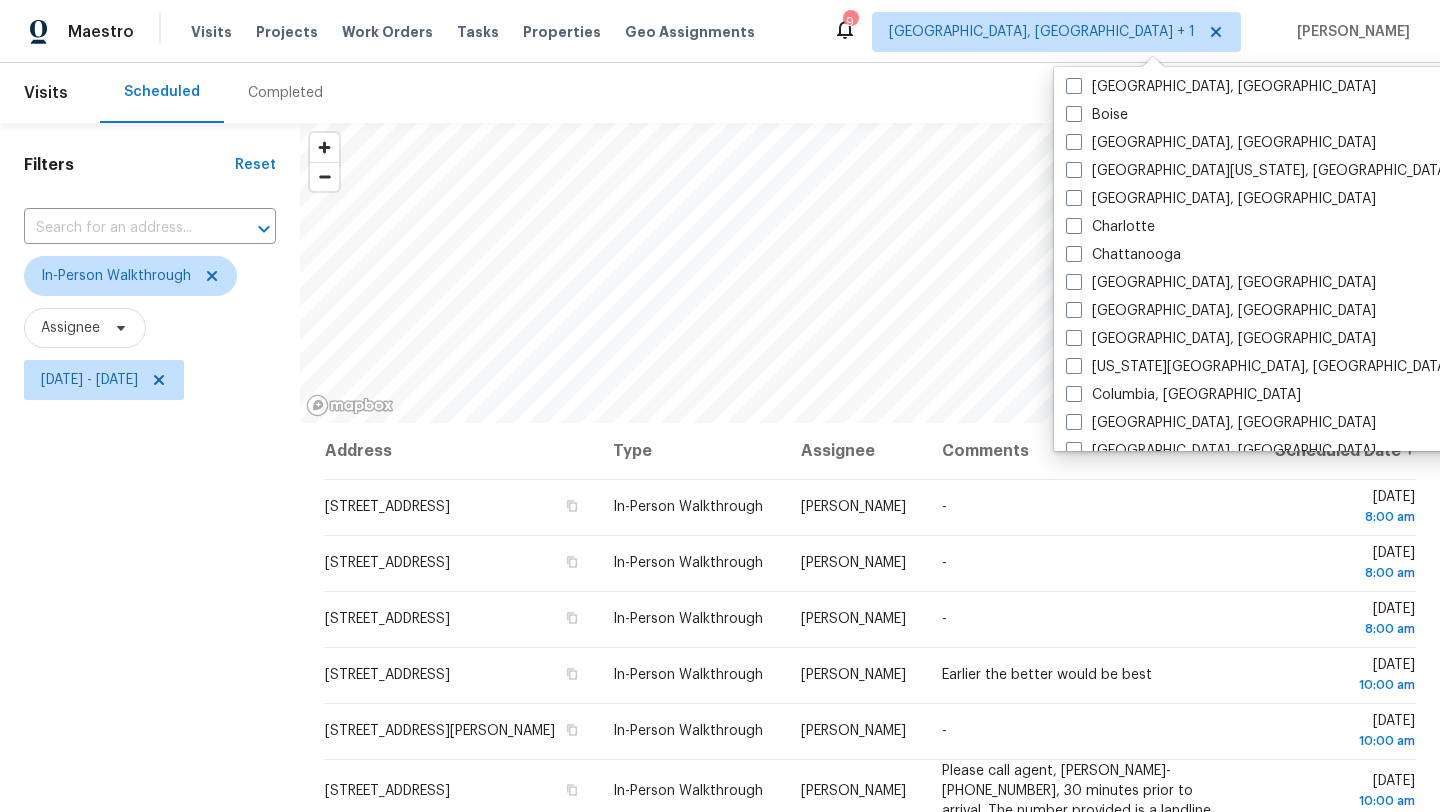 scroll, scrollTop: 0, scrollLeft: 0, axis: both 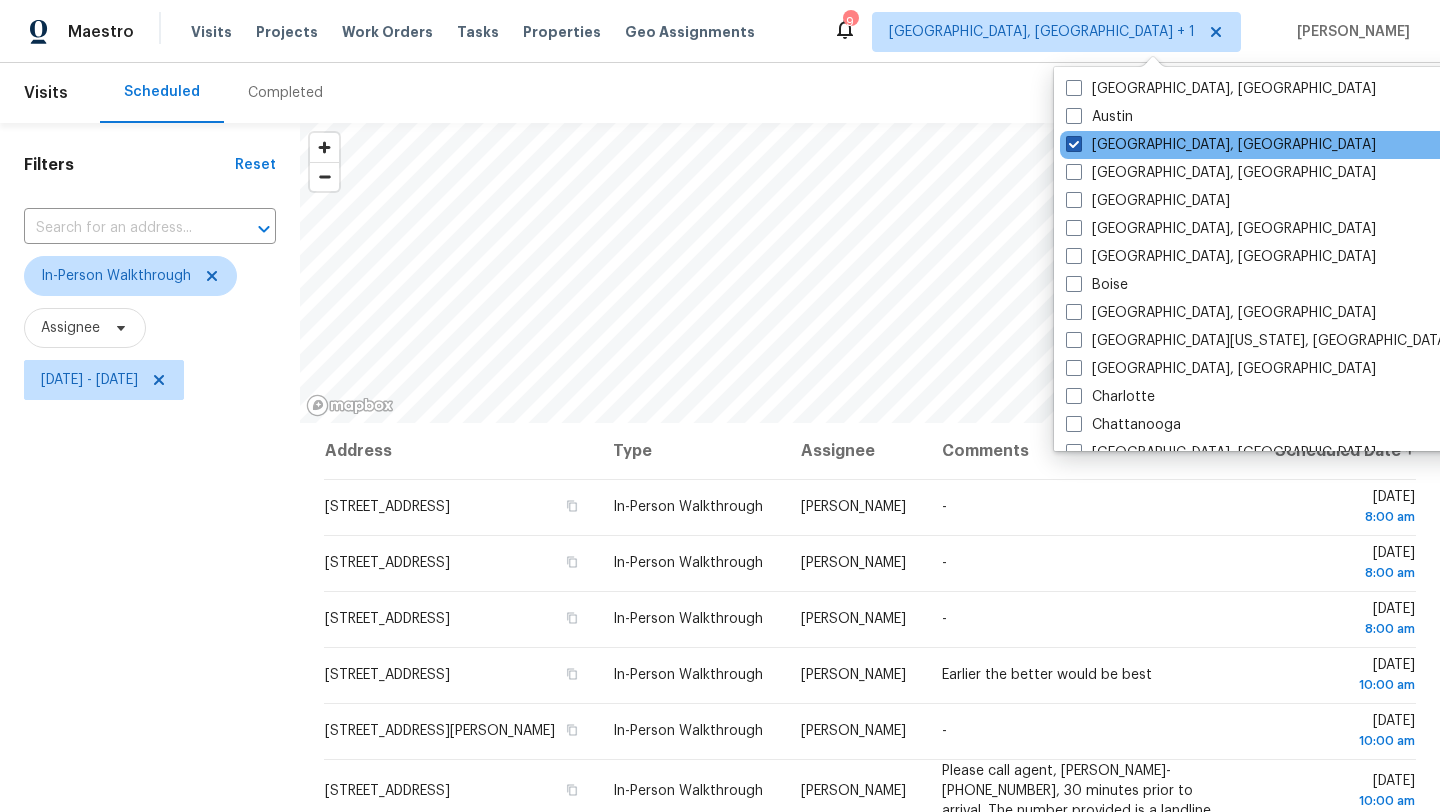 click on "Albuquerque, NM" at bounding box center [1221, 145] 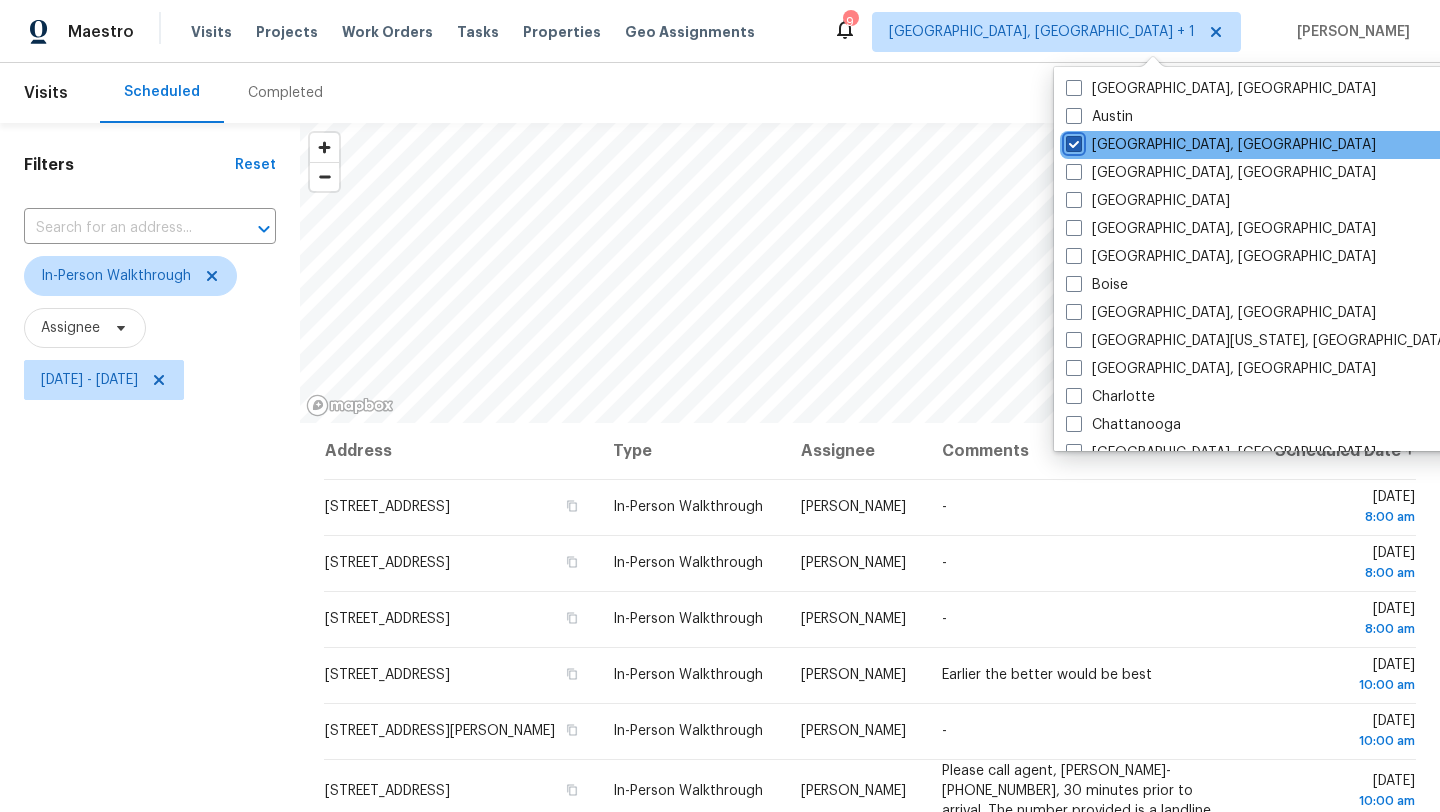 click on "Albuquerque, NM" at bounding box center [1072, 141] 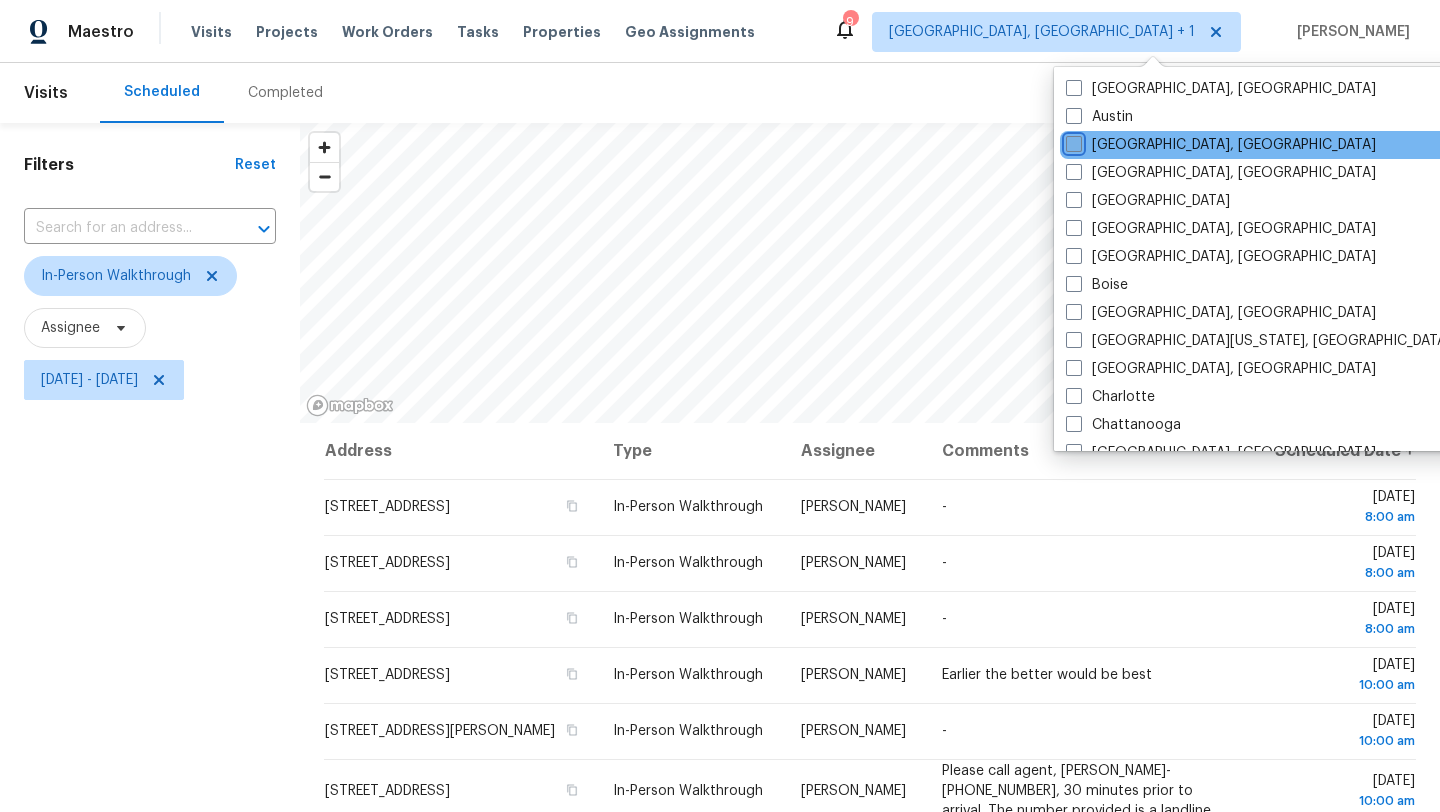checkbox on "false" 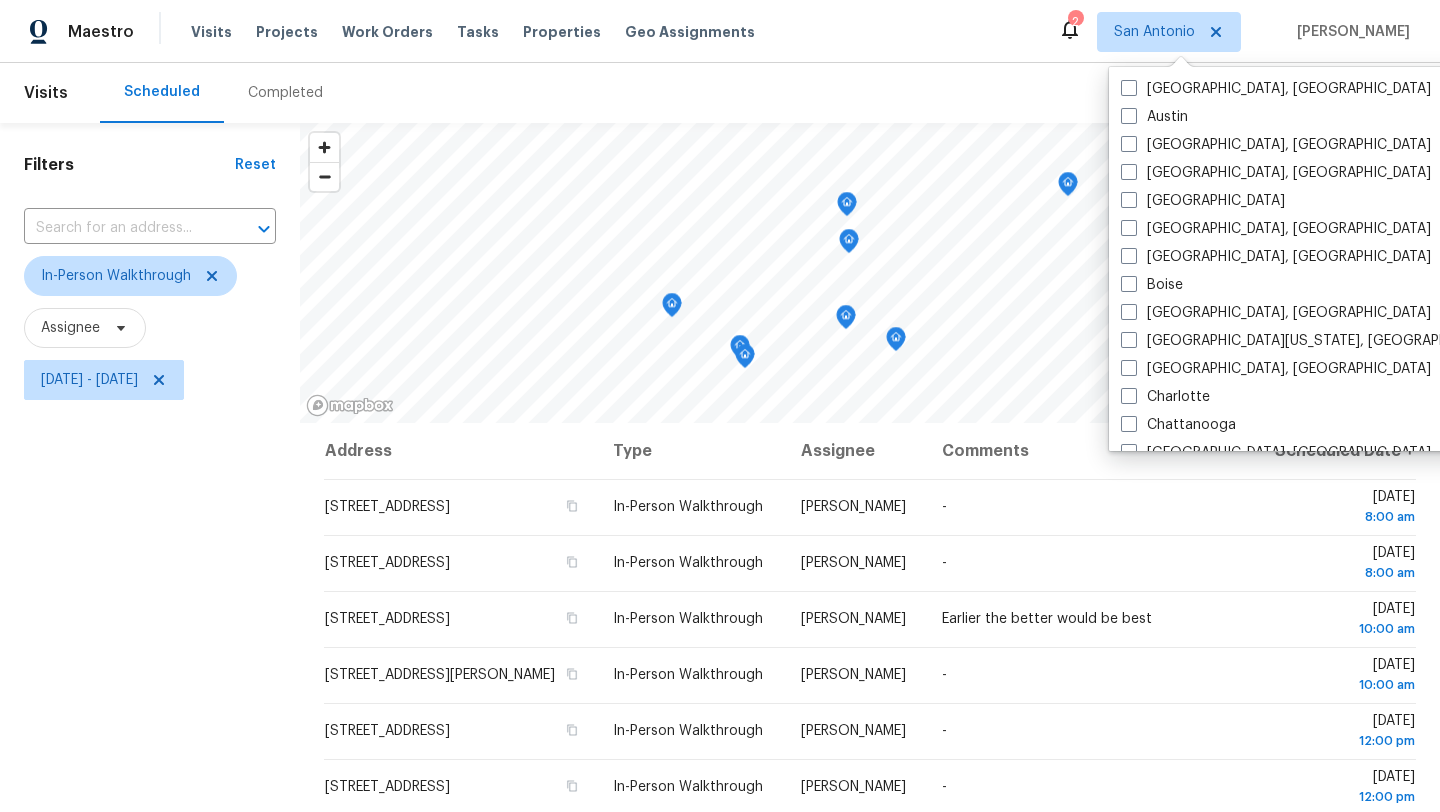 click on "Filters Reset ​ In-Person Walkthrough Assignee Thu, Jul 17 - Thu, Jul 17" at bounding box center [150, 598] 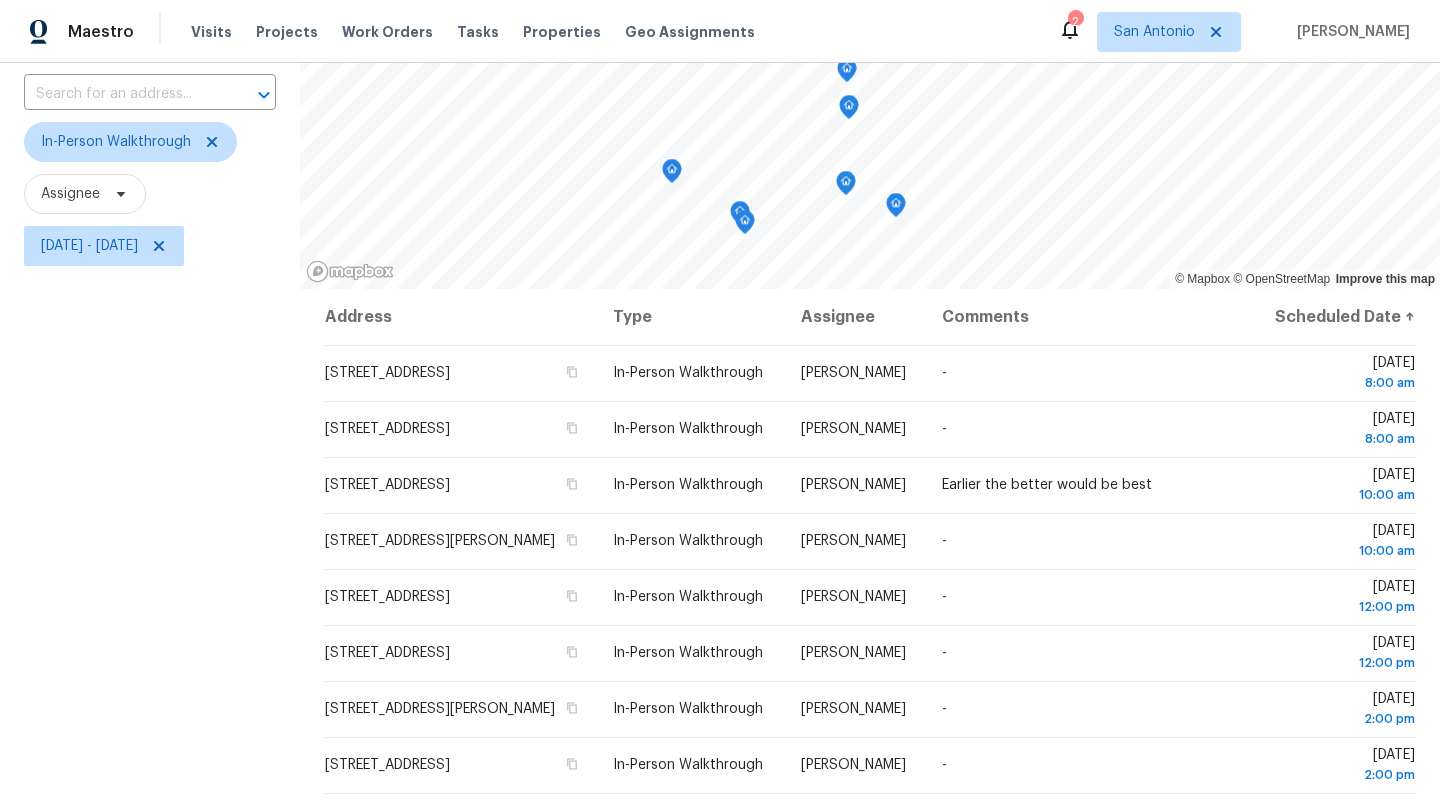 scroll, scrollTop: 0, scrollLeft: 0, axis: both 